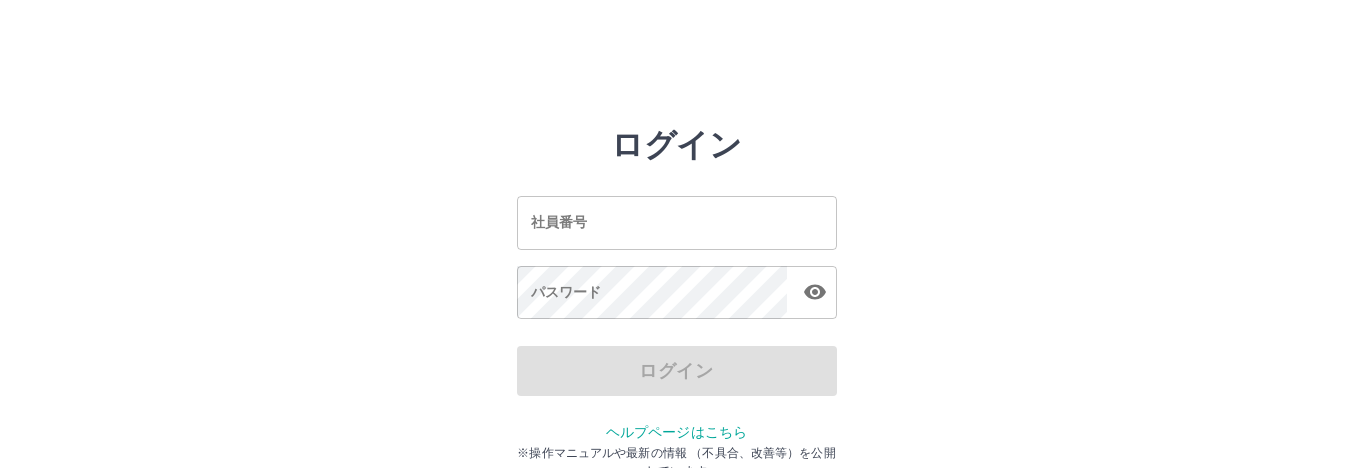 scroll, scrollTop: 0, scrollLeft: 0, axis: both 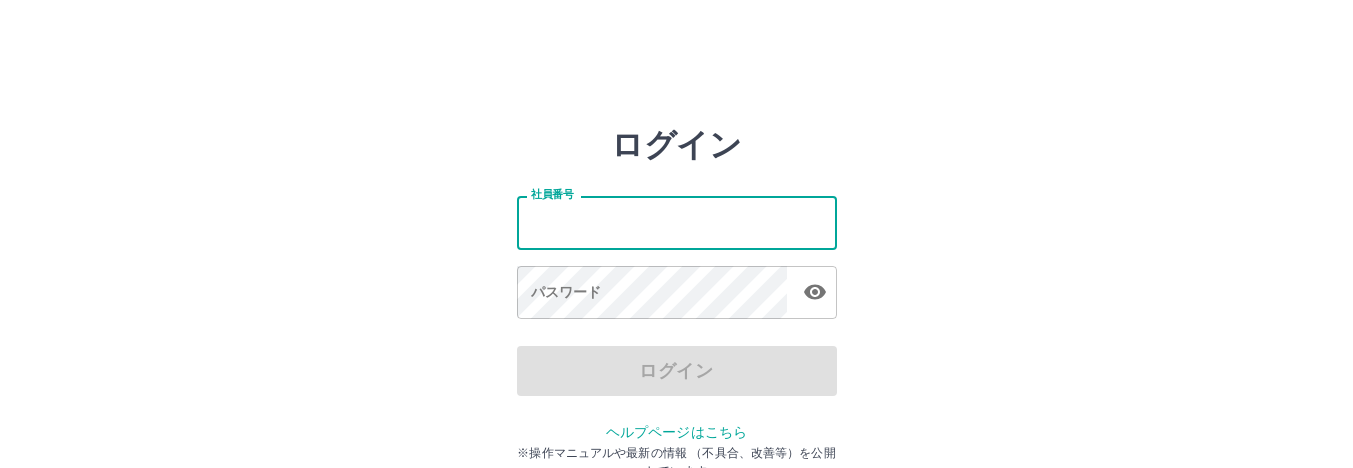 click on "社員番号" at bounding box center (677, 222) 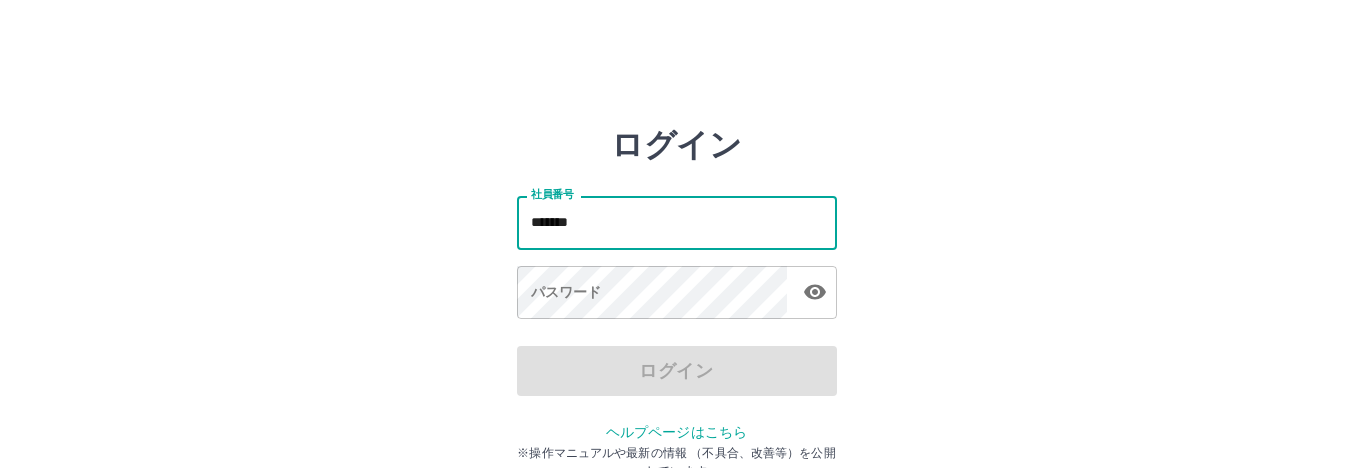 type on "*******" 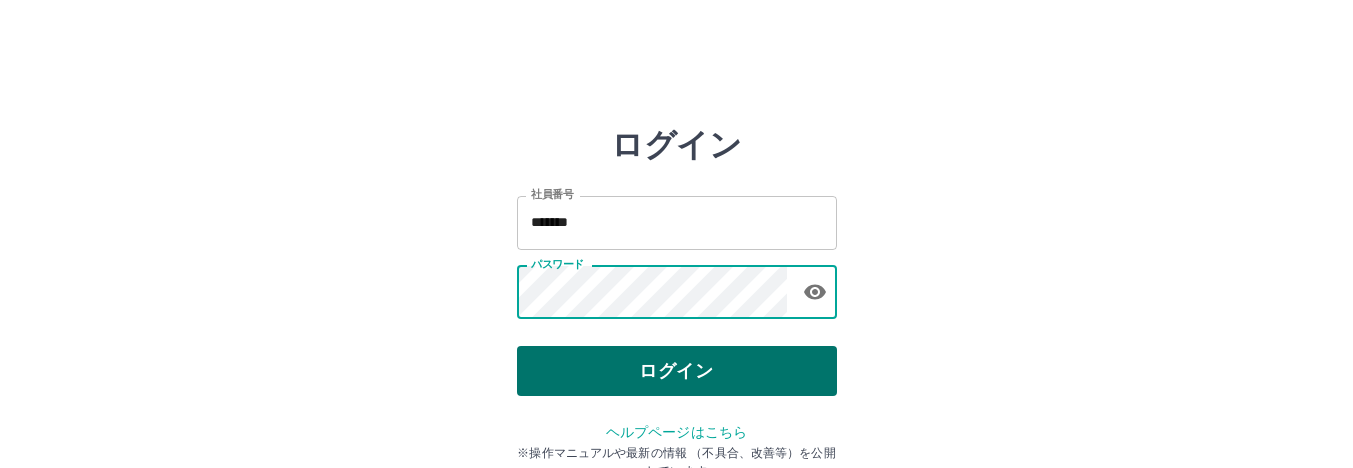 click on "ログイン" at bounding box center (677, 371) 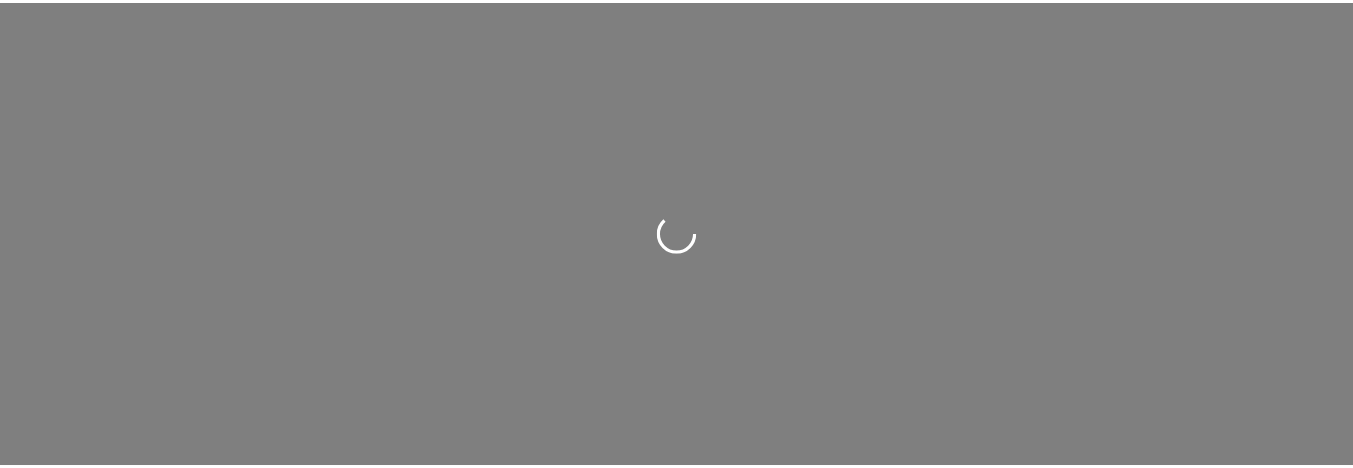 scroll, scrollTop: 0, scrollLeft: 0, axis: both 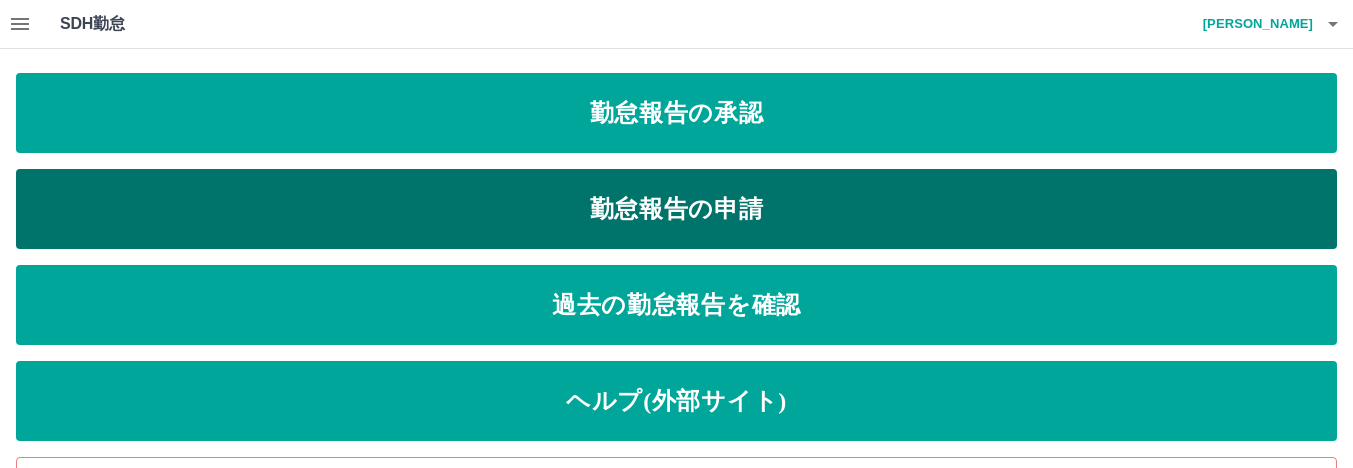 click on "勤怠報告の申請" at bounding box center (676, 209) 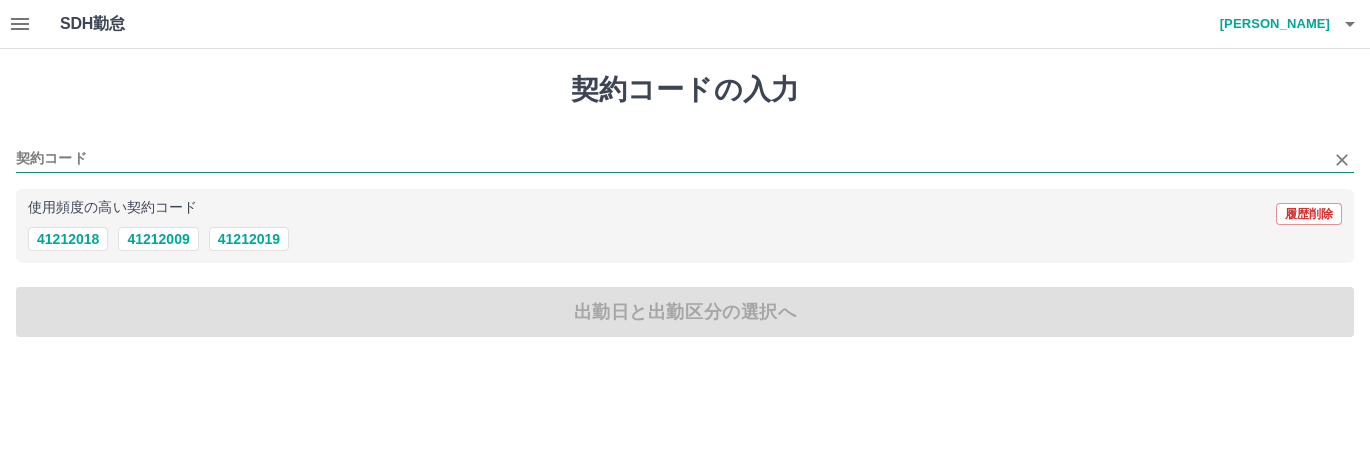 click on "契約コード" at bounding box center [670, 159] 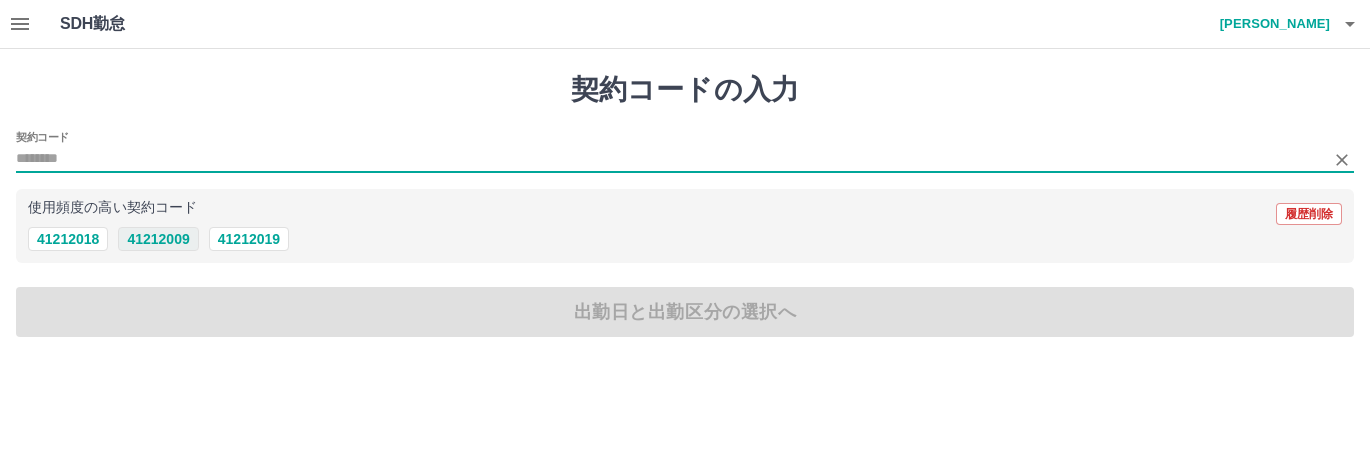 click on "41212009" at bounding box center (158, 239) 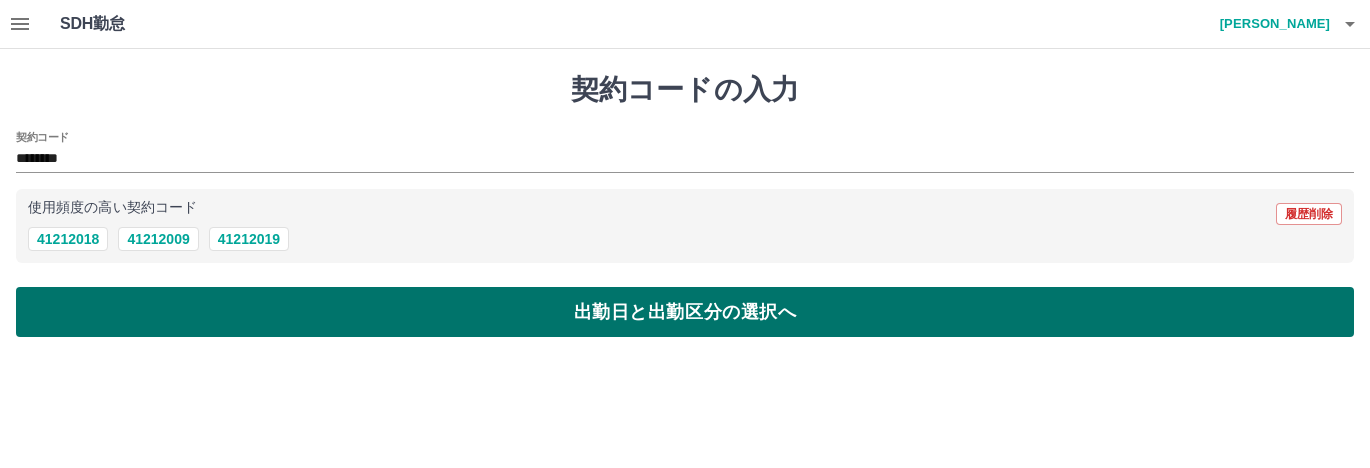 click on "出勤日と出勤区分の選択へ" at bounding box center [685, 312] 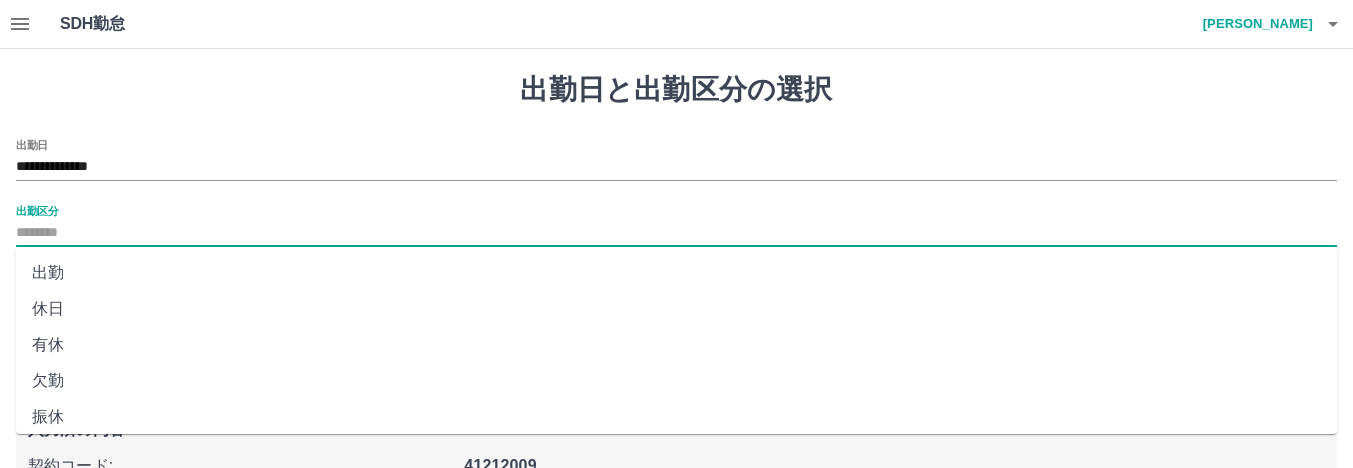 click on "出勤区分" at bounding box center [676, 233] 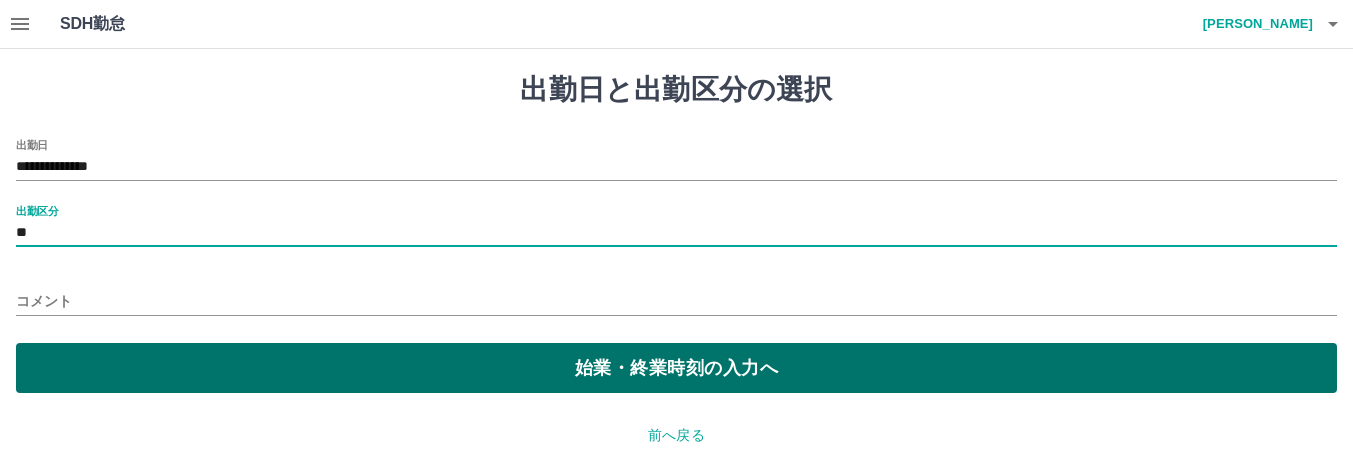 click on "始業・終業時刻の入力へ" at bounding box center [676, 368] 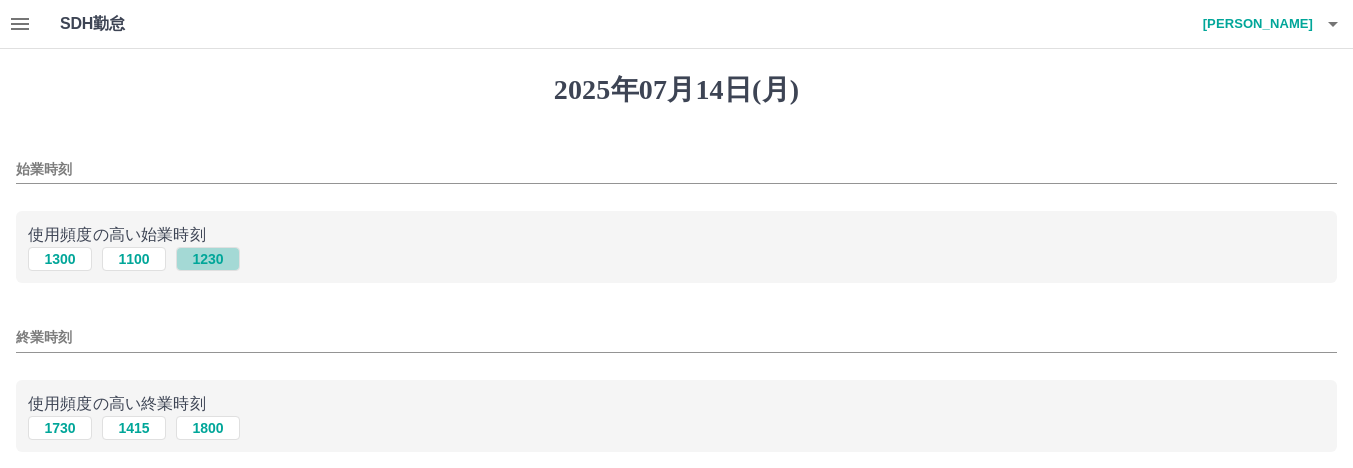 click on "1230" at bounding box center [208, 259] 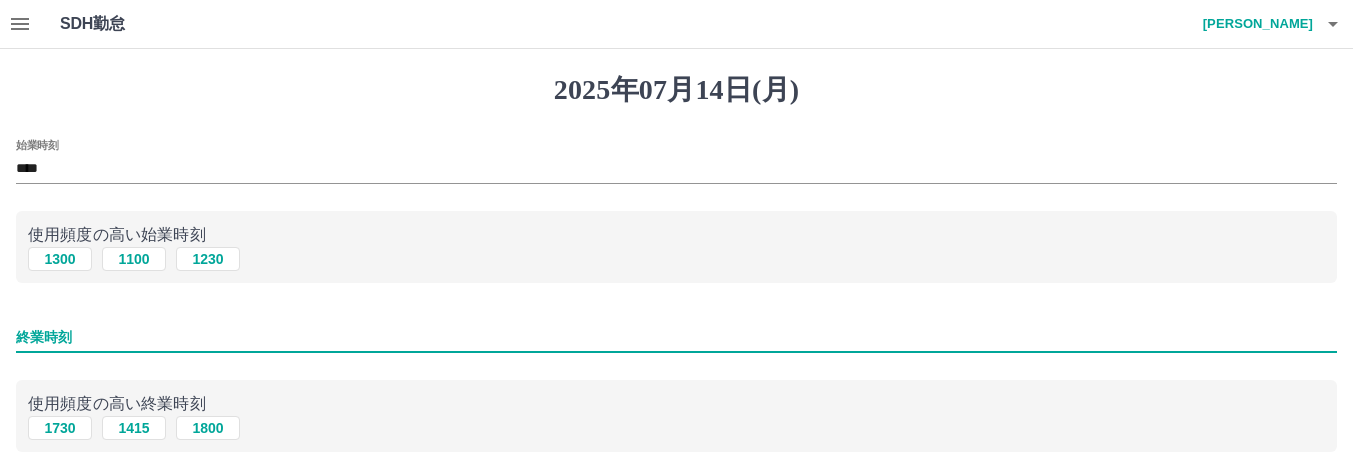 click on "終業時刻" at bounding box center (676, 337) 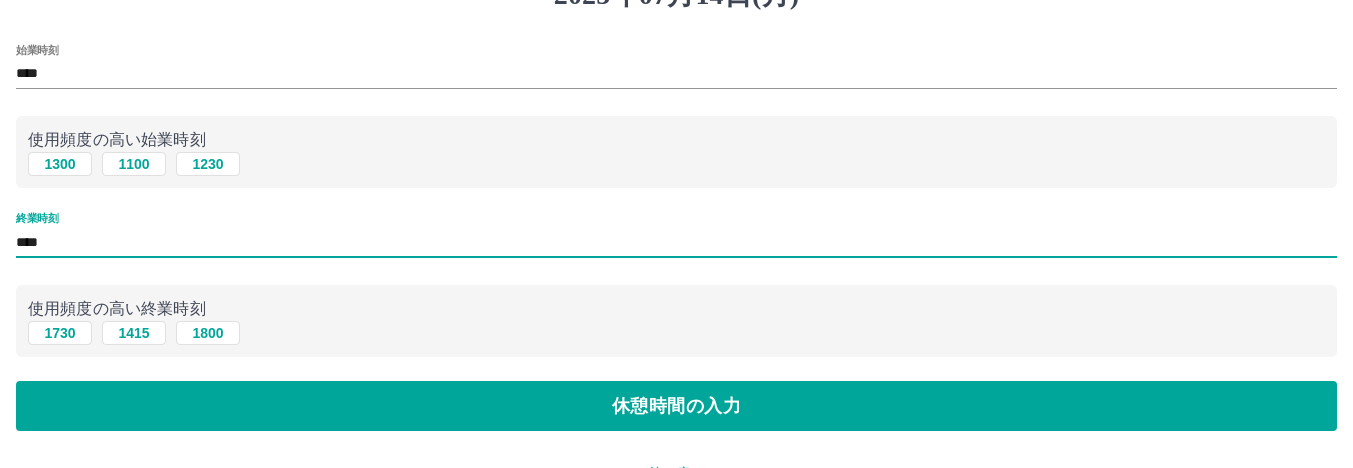 scroll, scrollTop: 100, scrollLeft: 0, axis: vertical 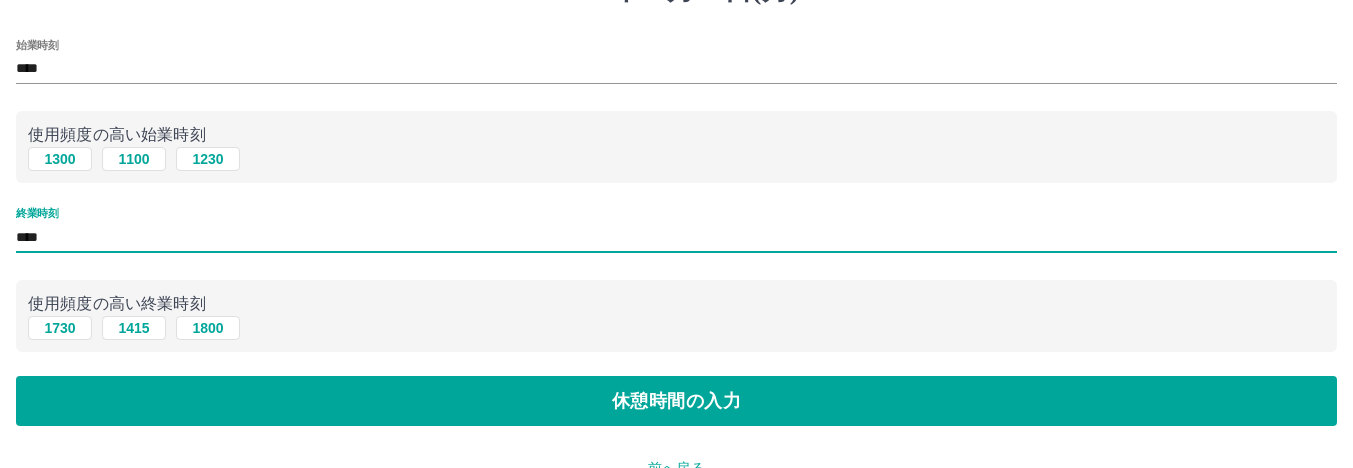 click on "****" at bounding box center [676, 237] 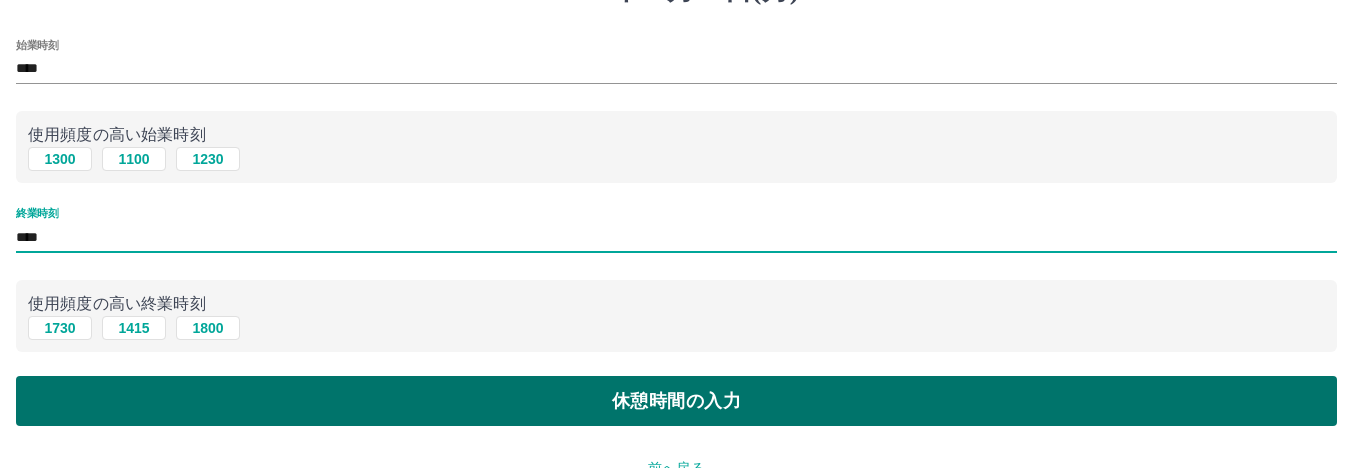 type on "****" 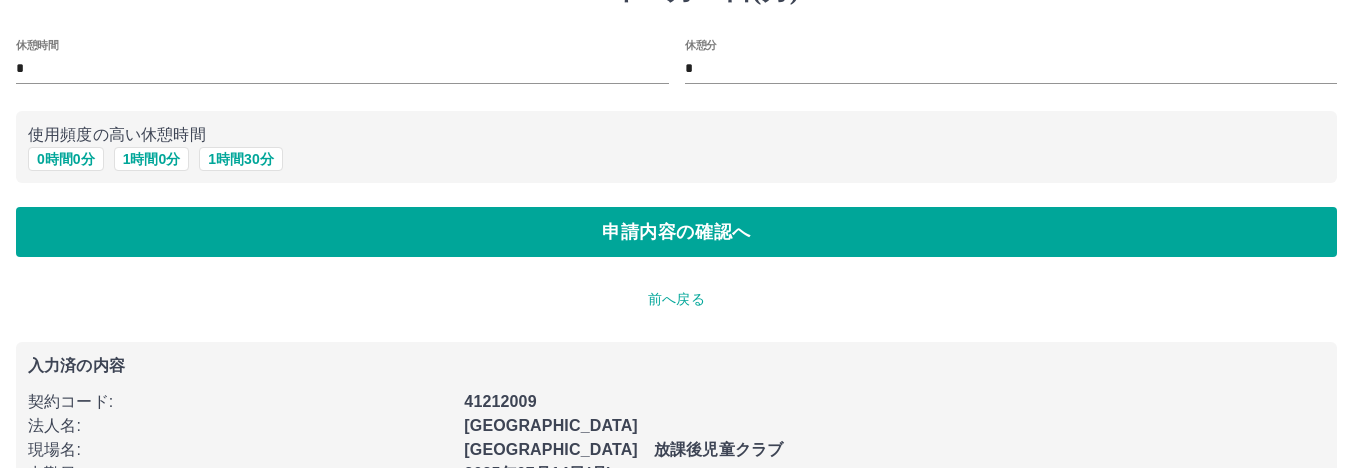 scroll, scrollTop: 0, scrollLeft: 0, axis: both 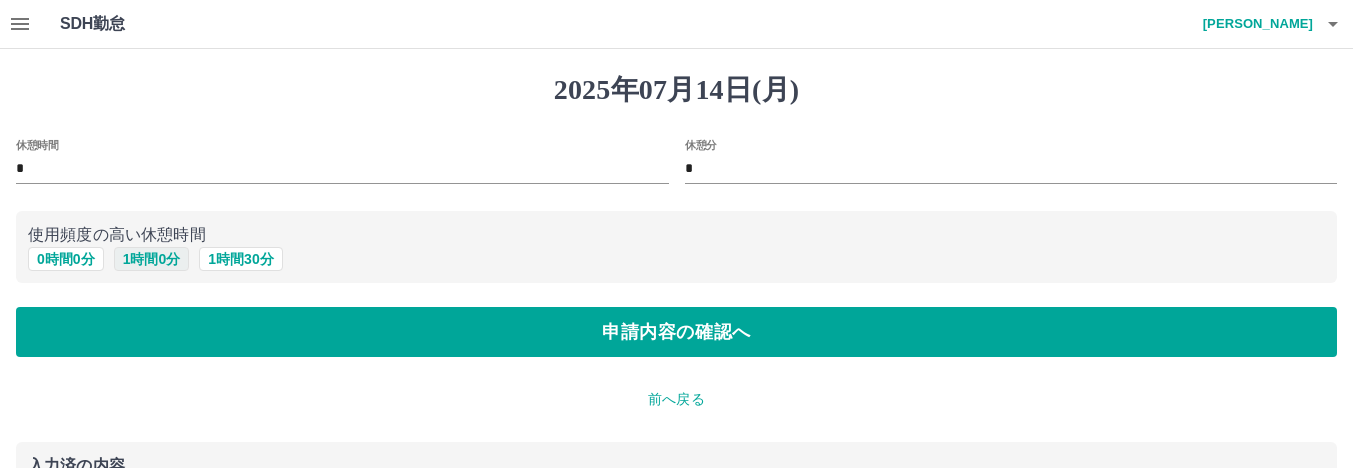 click on "1 時間 0 分" at bounding box center (152, 259) 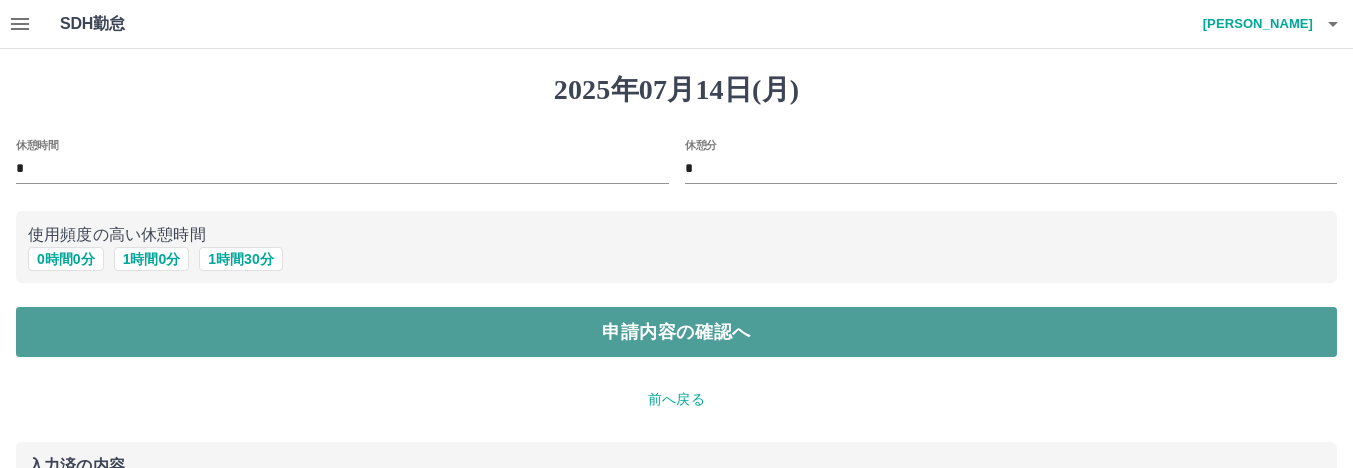 click on "申請内容の確認へ" at bounding box center [676, 332] 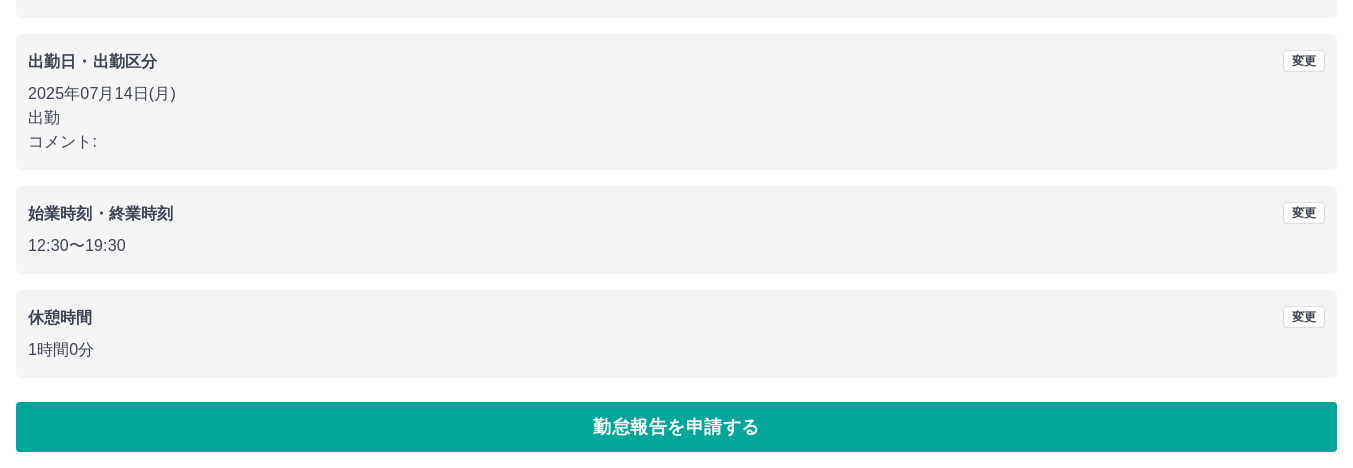 scroll, scrollTop: 281, scrollLeft: 0, axis: vertical 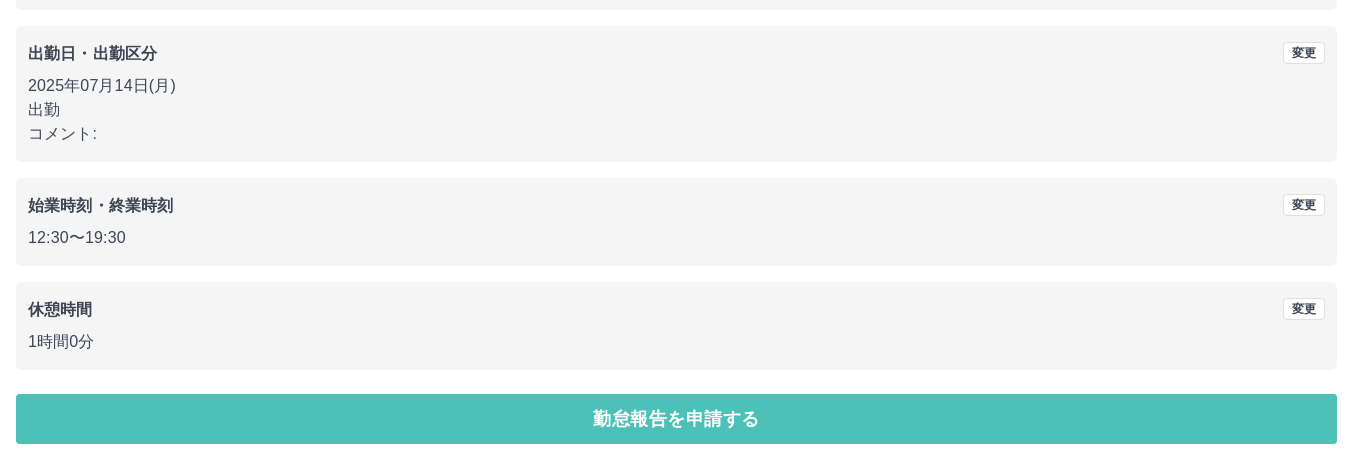 click on "勤怠報告を申請する" at bounding box center [676, 419] 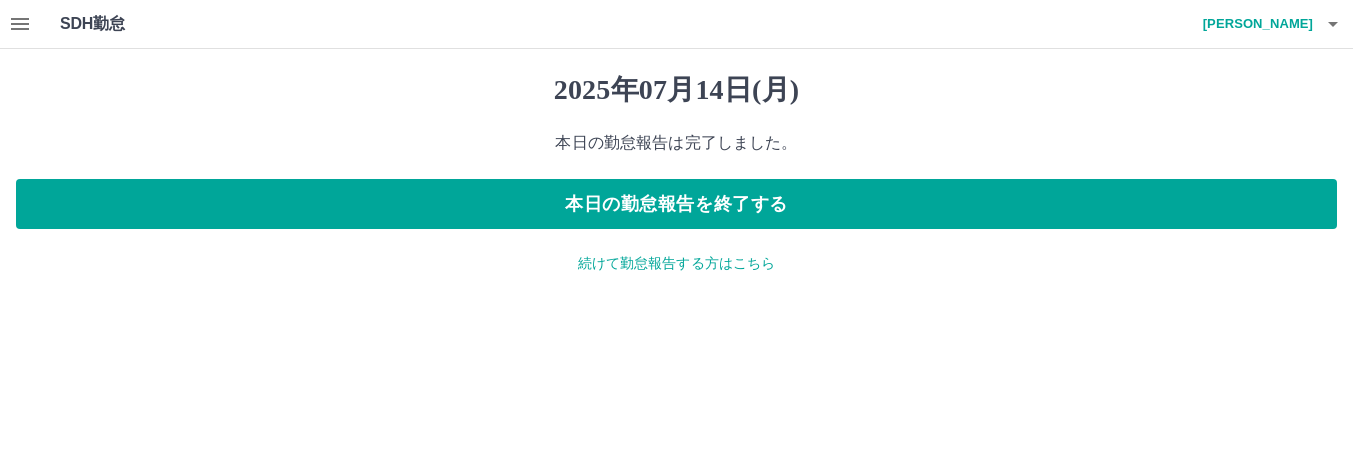 scroll, scrollTop: 0, scrollLeft: 0, axis: both 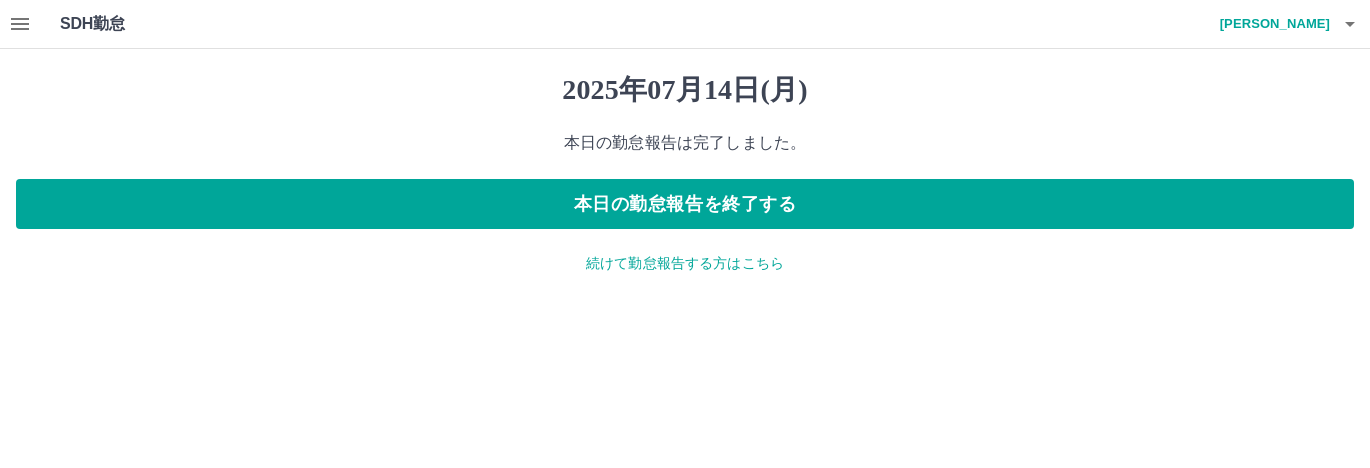 click on "続けて勤怠報告する方はこちら" at bounding box center [685, 263] 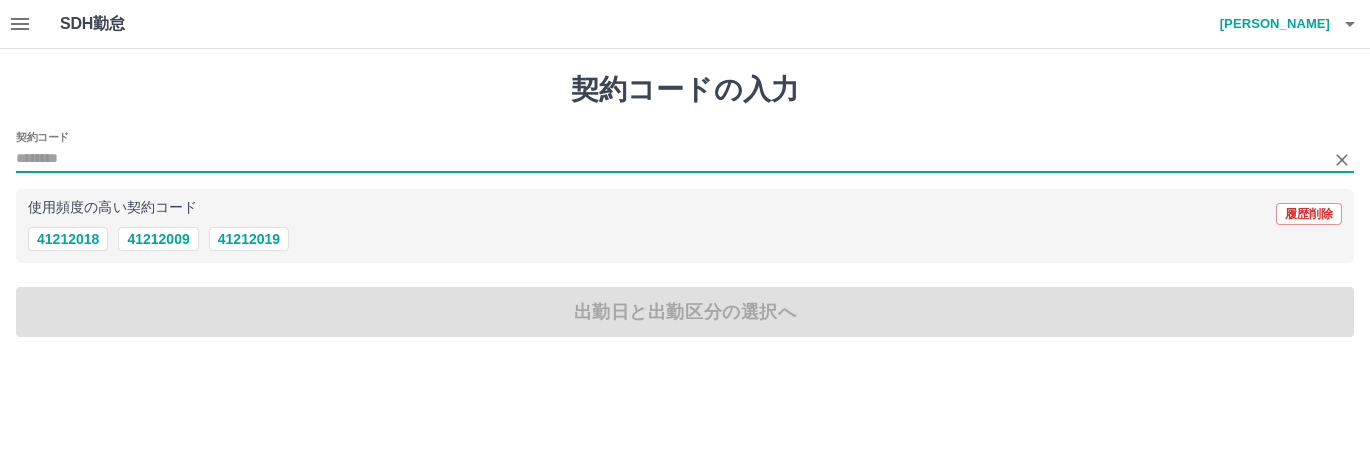 click on "契約コード" at bounding box center (670, 159) 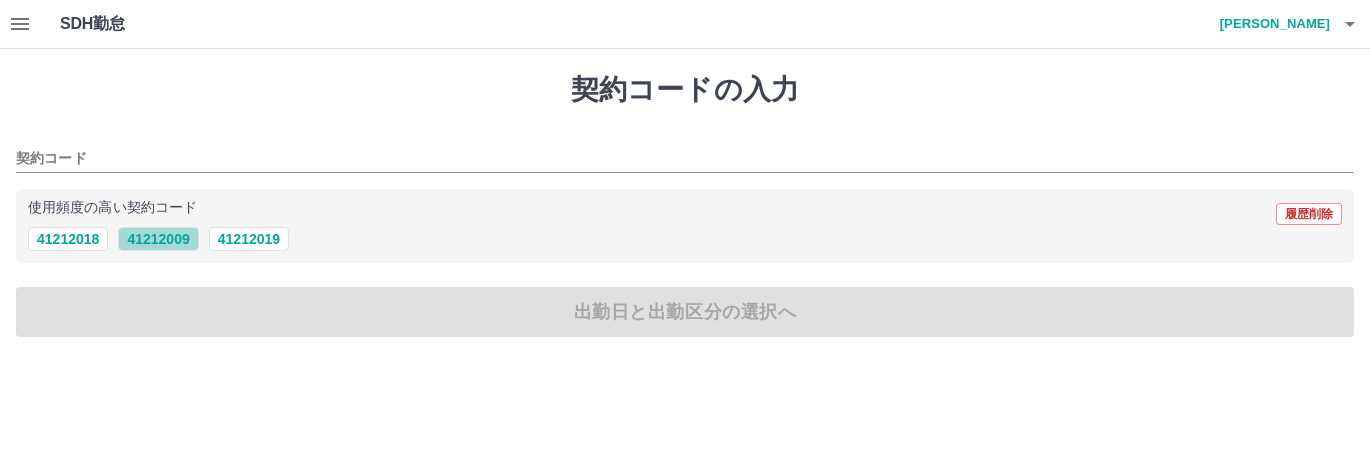 click on "41212009" at bounding box center [158, 239] 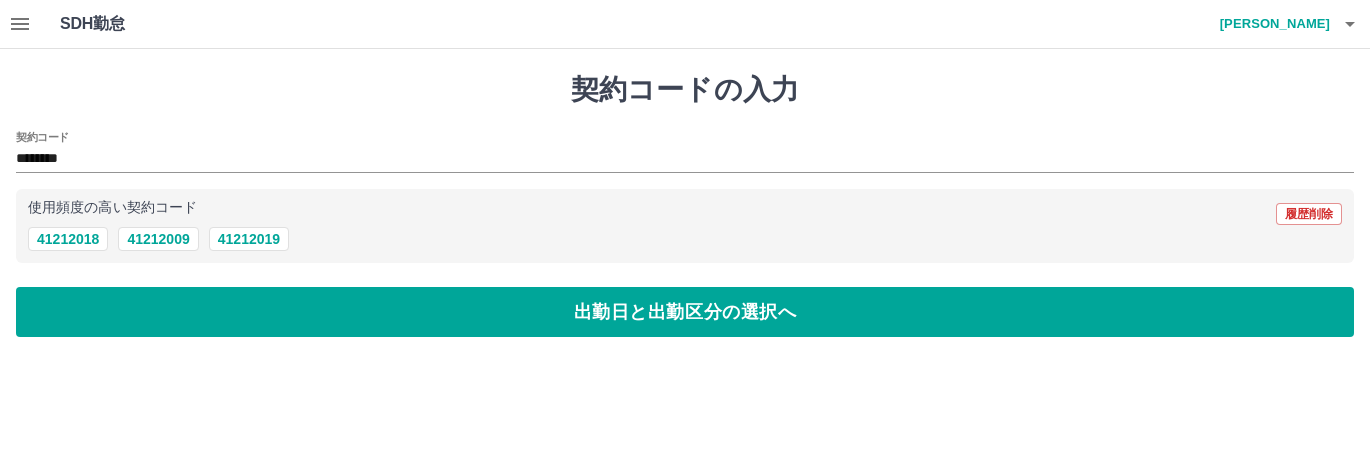click on "出勤日と出勤区分の選択へ" at bounding box center (685, 312) 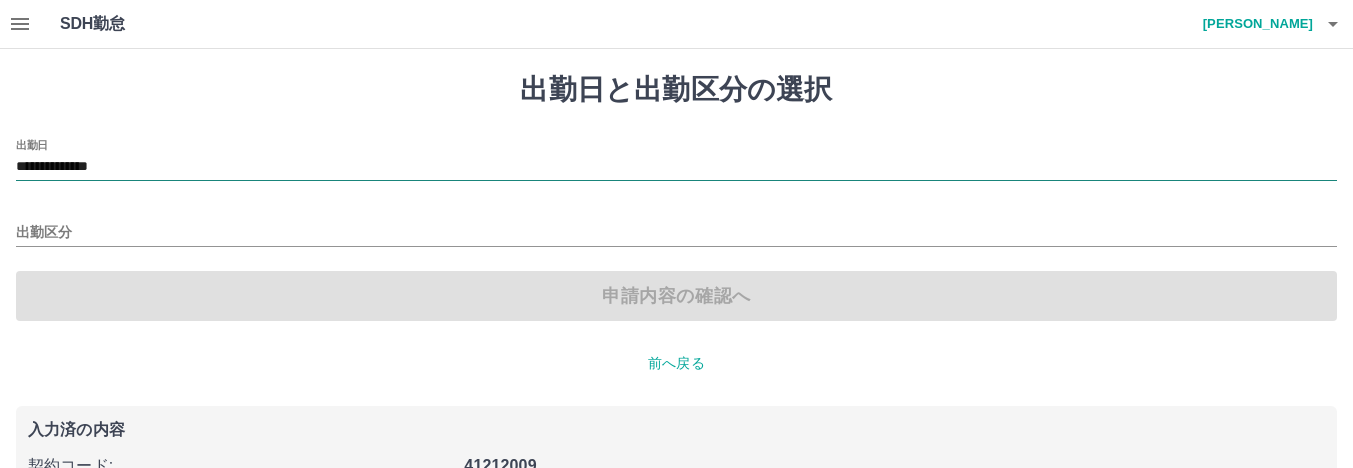 click on "**********" at bounding box center [676, 167] 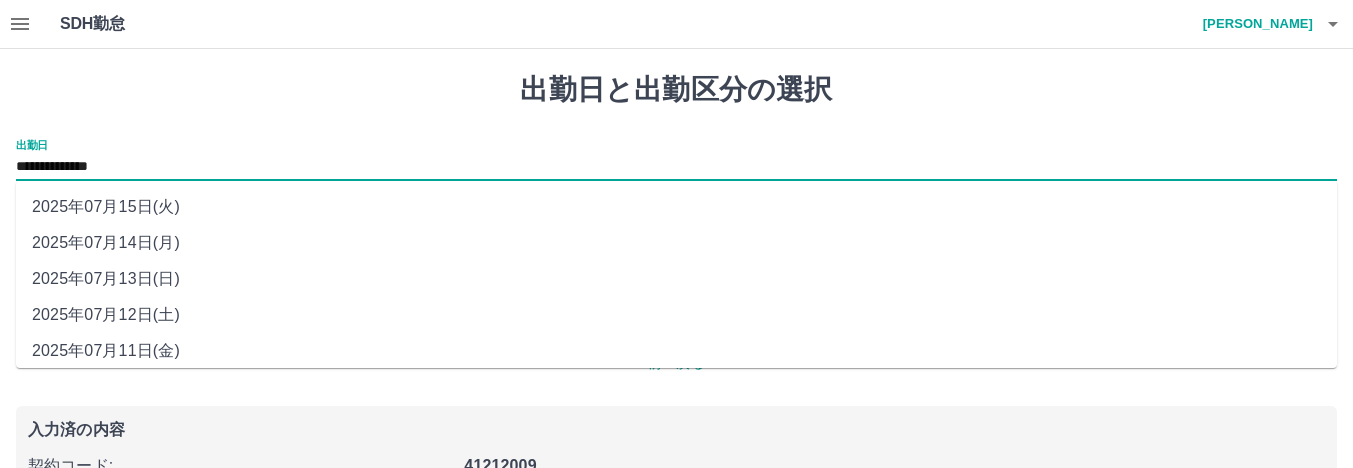 click on "2025年07月13日(日)" at bounding box center [676, 279] 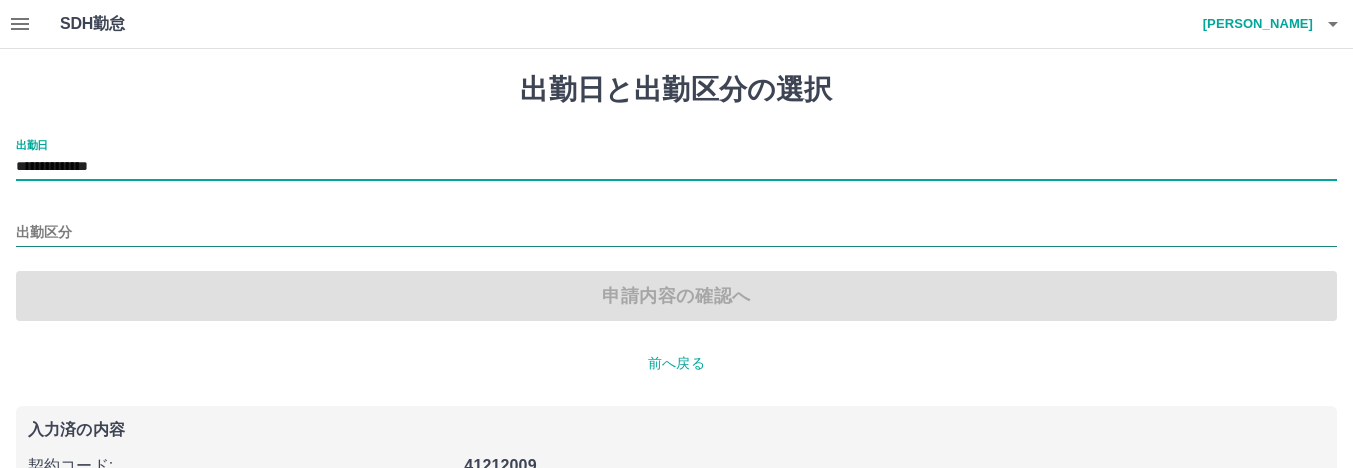 click on "出勤区分" at bounding box center (676, 233) 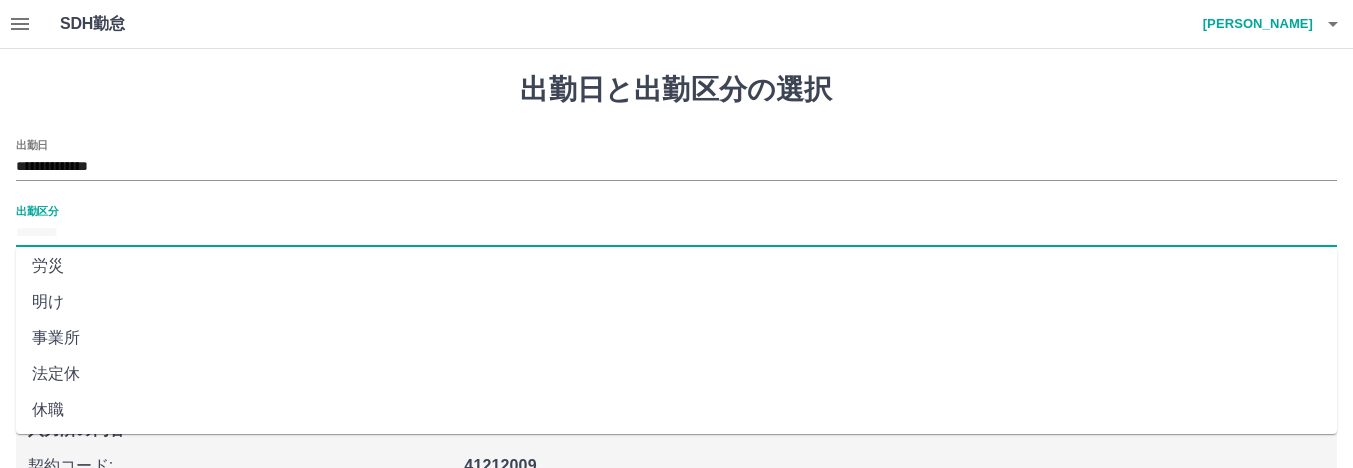 scroll, scrollTop: 477, scrollLeft: 0, axis: vertical 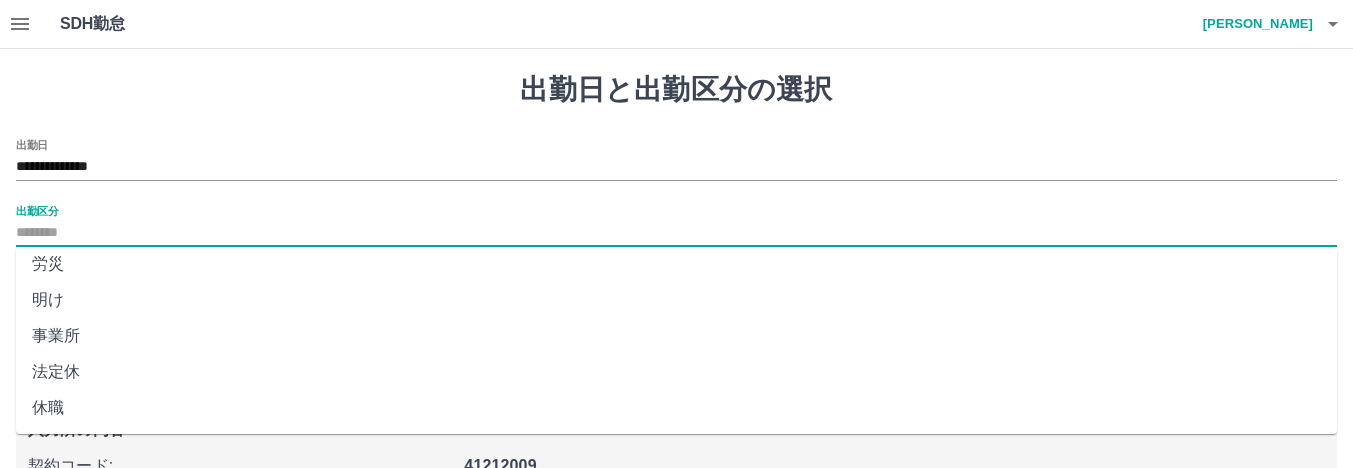 click on "法定休" at bounding box center [676, 372] 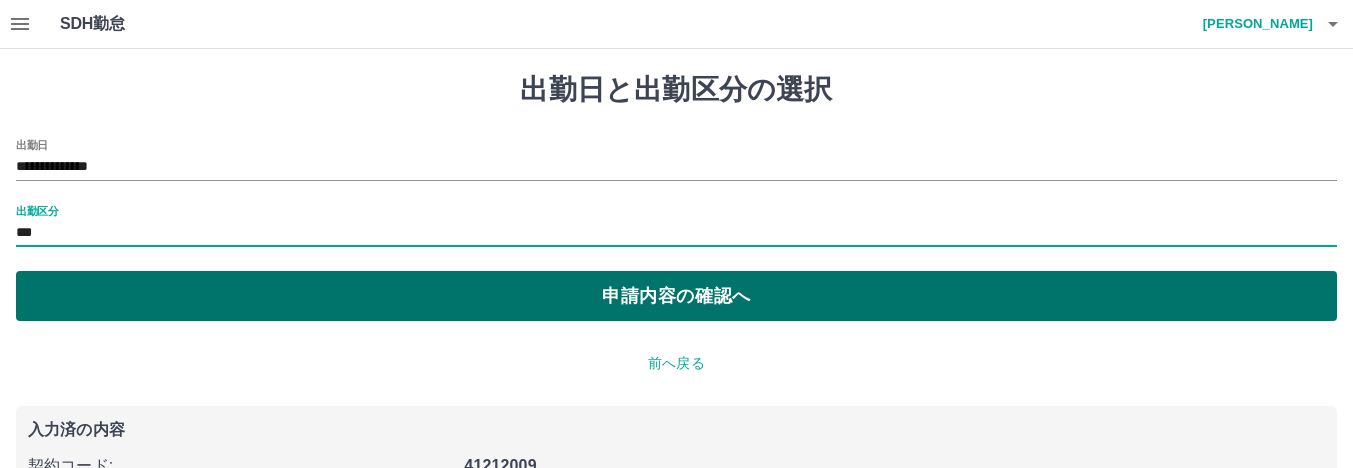 click on "申請内容の確認へ" at bounding box center (676, 296) 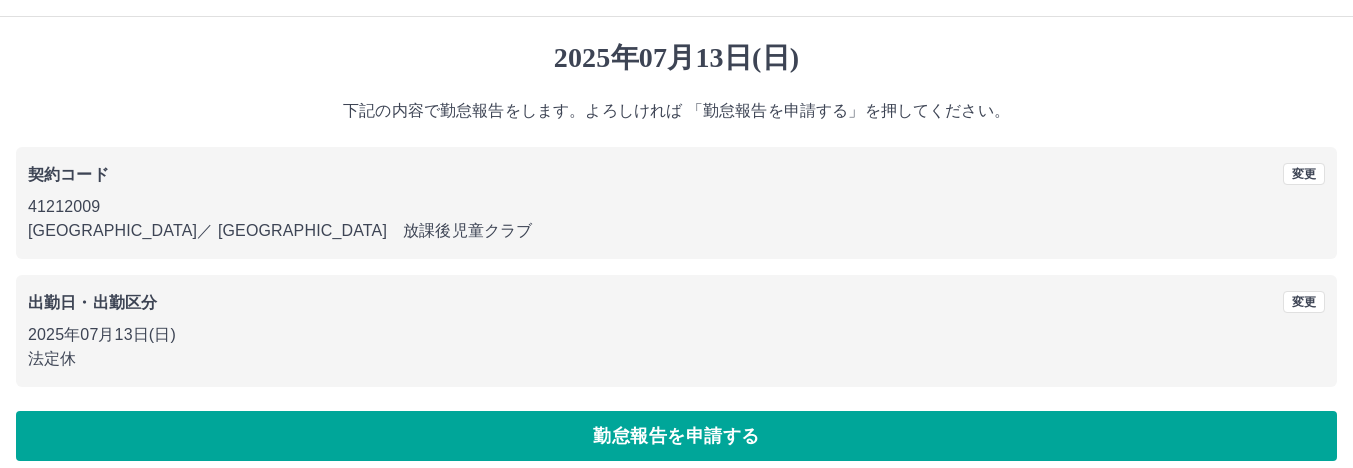 scroll, scrollTop: 49, scrollLeft: 0, axis: vertical 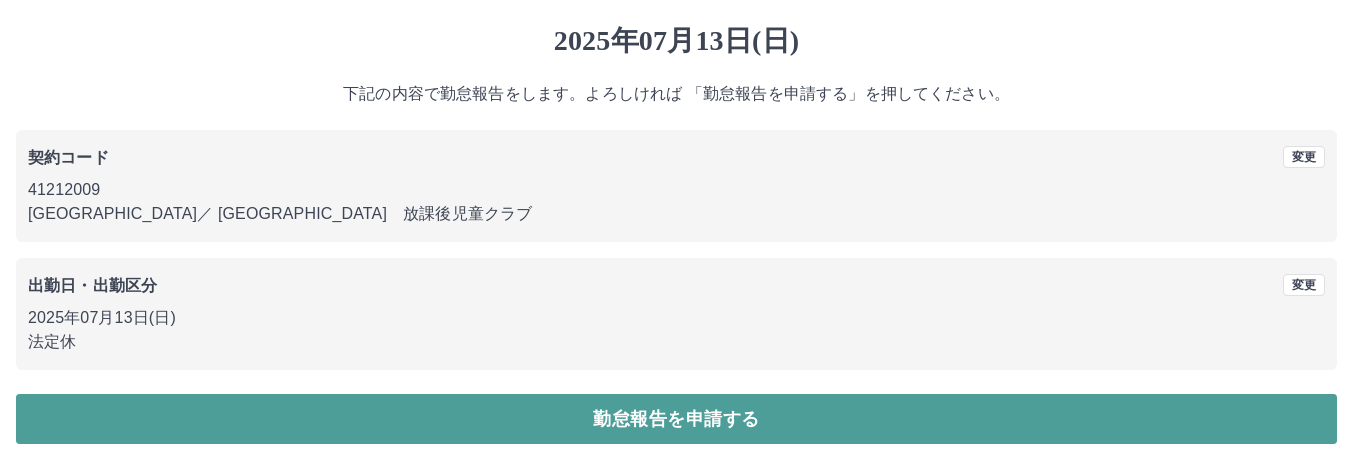 click on "勤怠報告を申請する" at bounding box center (676, 419) 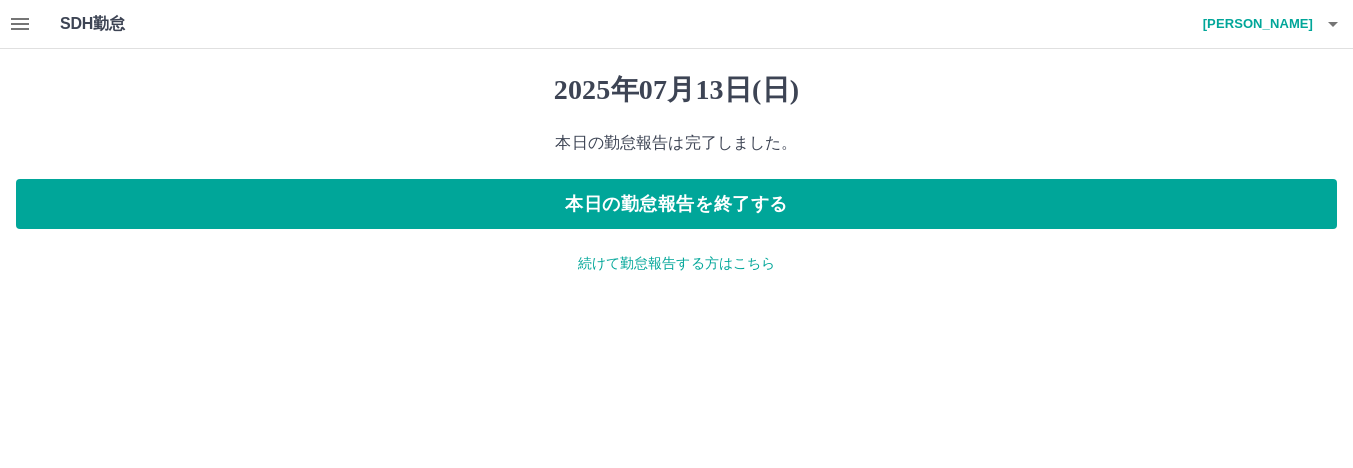 scroll, scrollTop: 0, scrollLeft: 0, axis: both 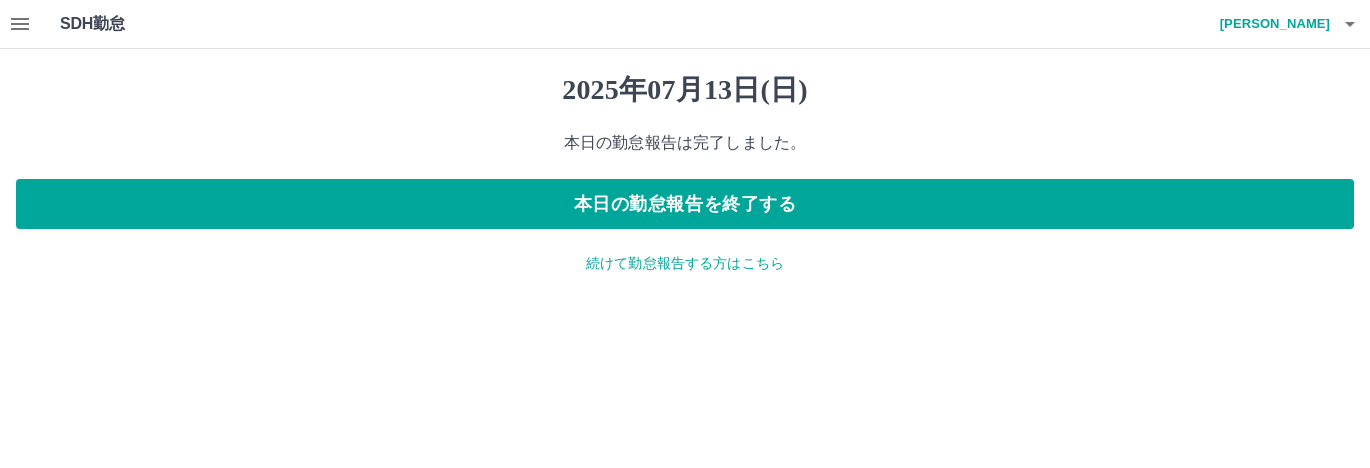 click on "続けて勤怠報告する方はこちら" at bounding box center [685, 263] 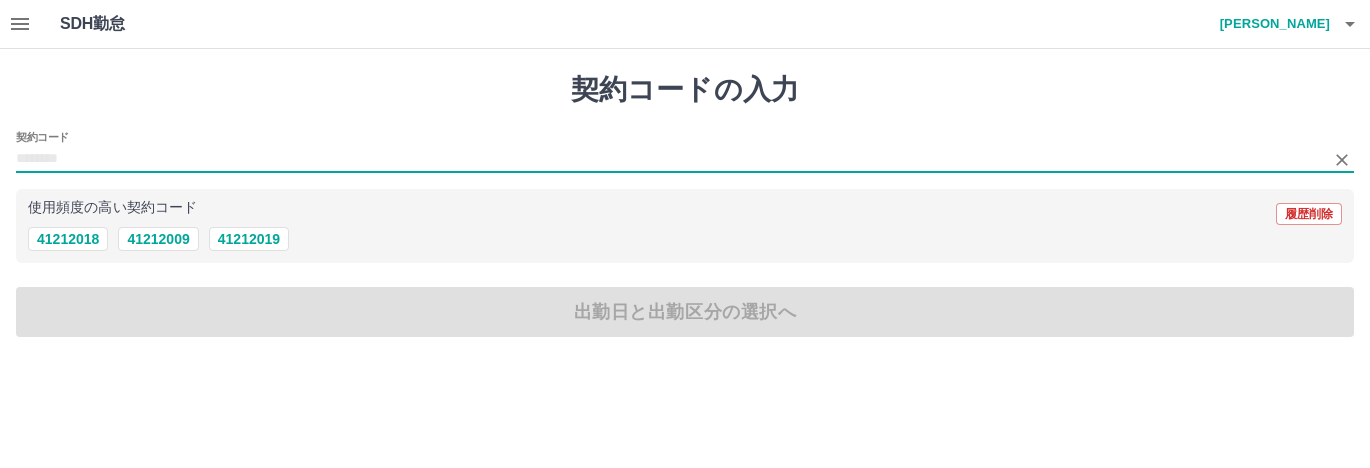 click on "契約コード" at bounding box center [670, 159] 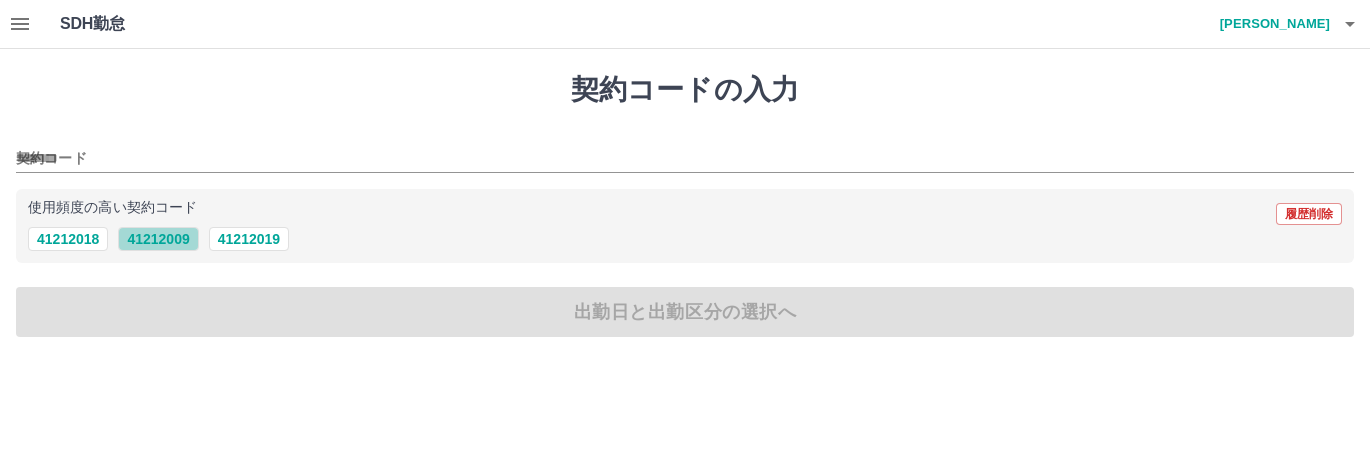 click on "41212009" at bounding box center (158, 239) 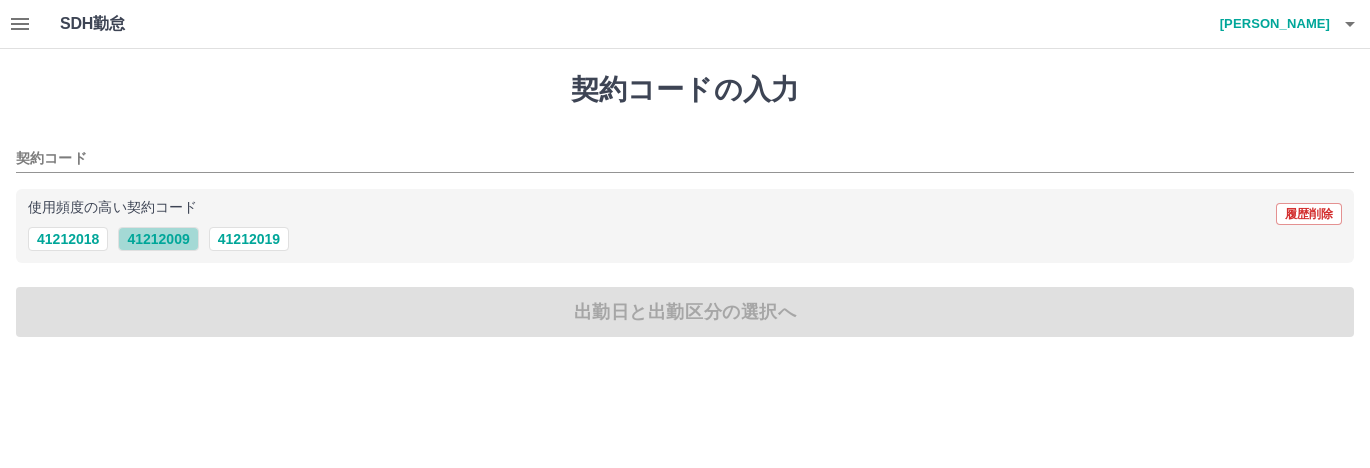 type on "********" 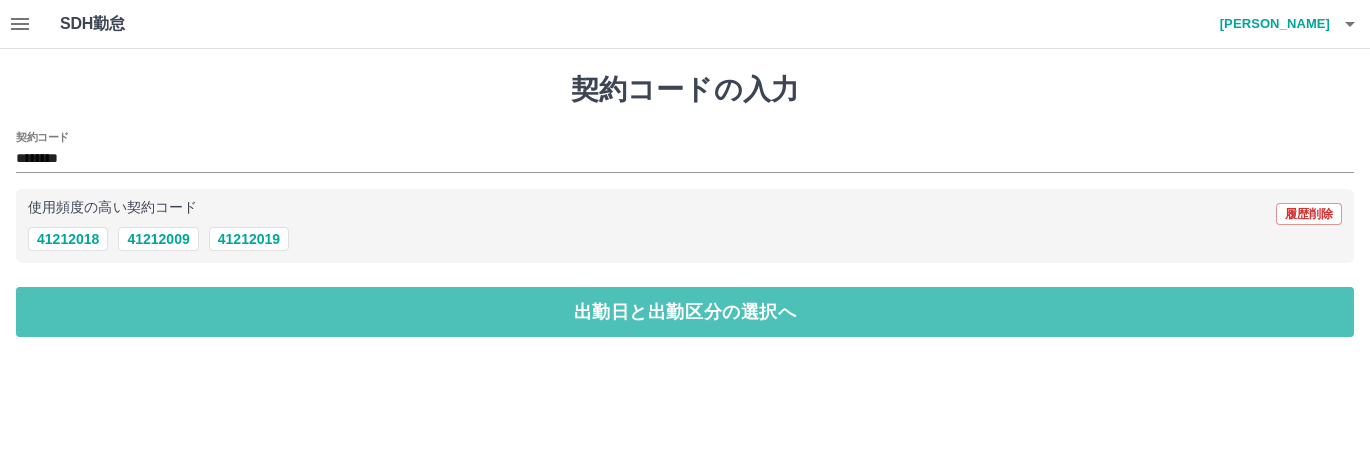 click on "出勤日と出勤区分の選択へ" at bounding box center (685, 312) 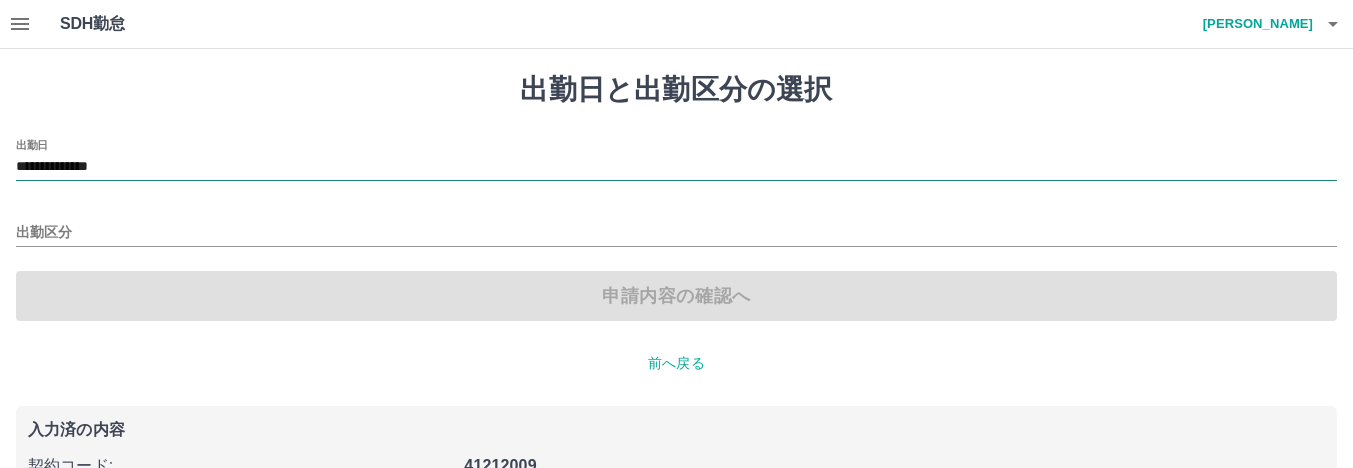 click on "**********" at bounding box center (676, 167) 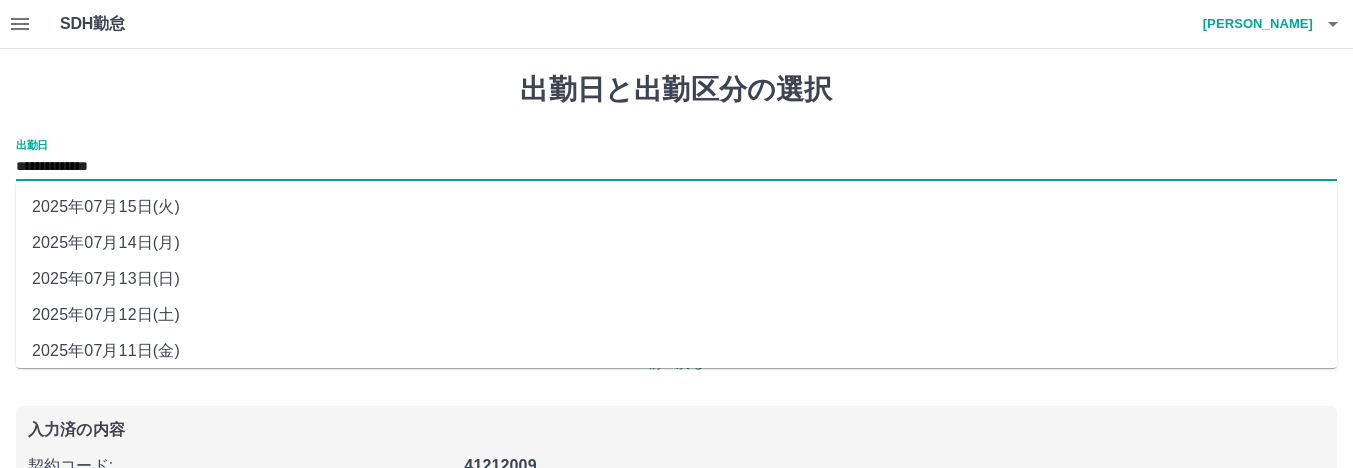 click on "2025年07月12日(土)" at bounding box center (676, 315) 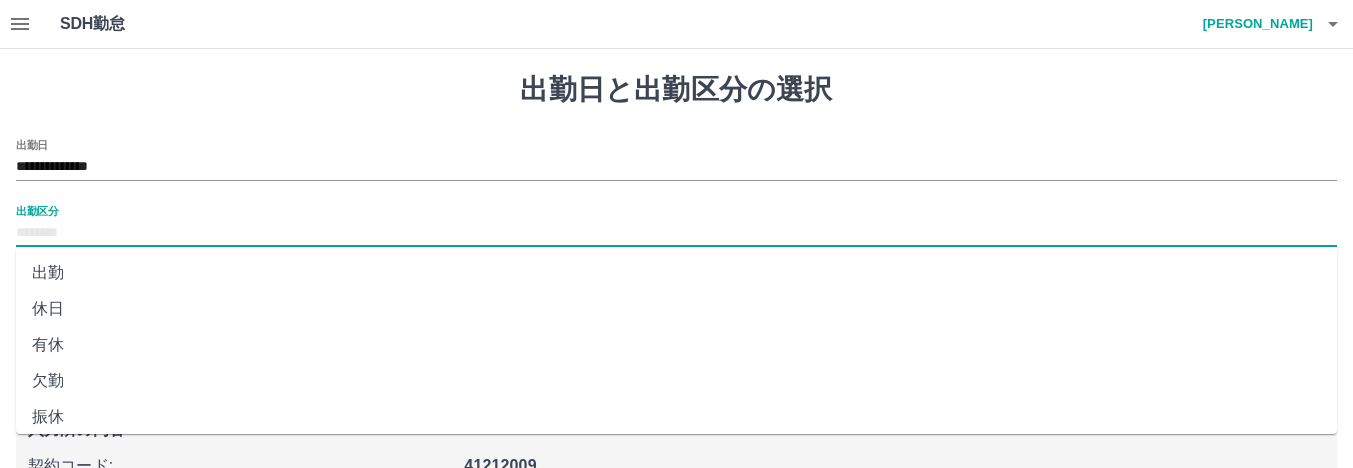 click on "出勤区分" at bounding box center (676, 233) 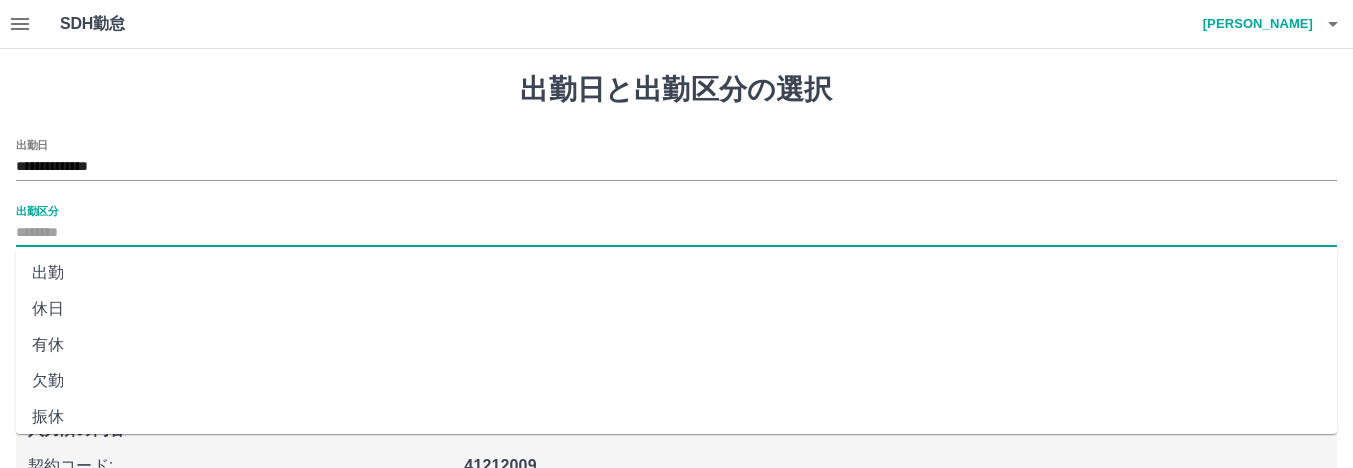 click on "休日" at bounding box center [676, 309] 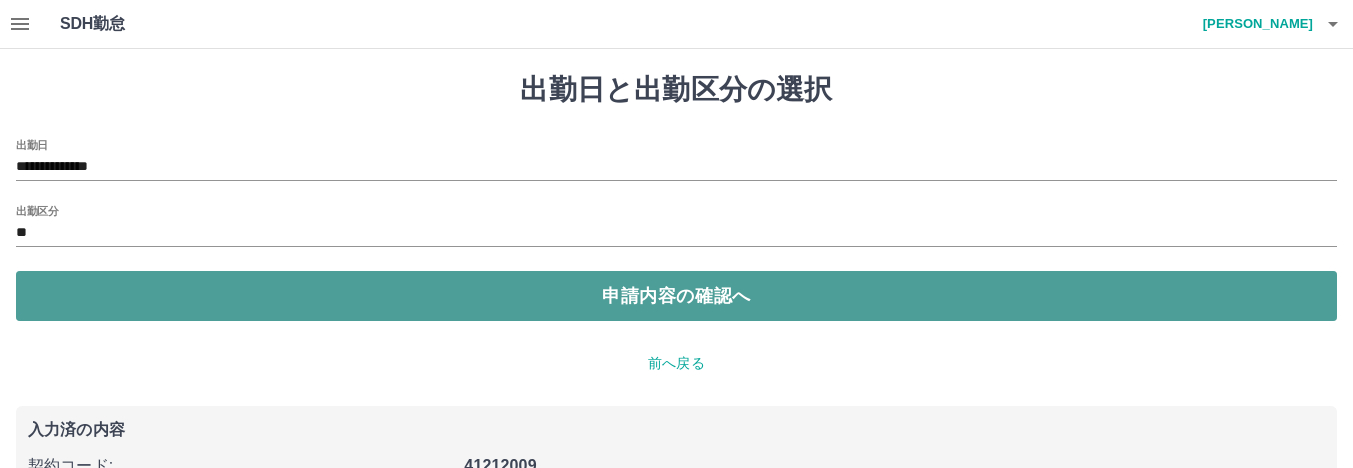 click on "申請内容の確認へ" at bounding box center (676, 296) 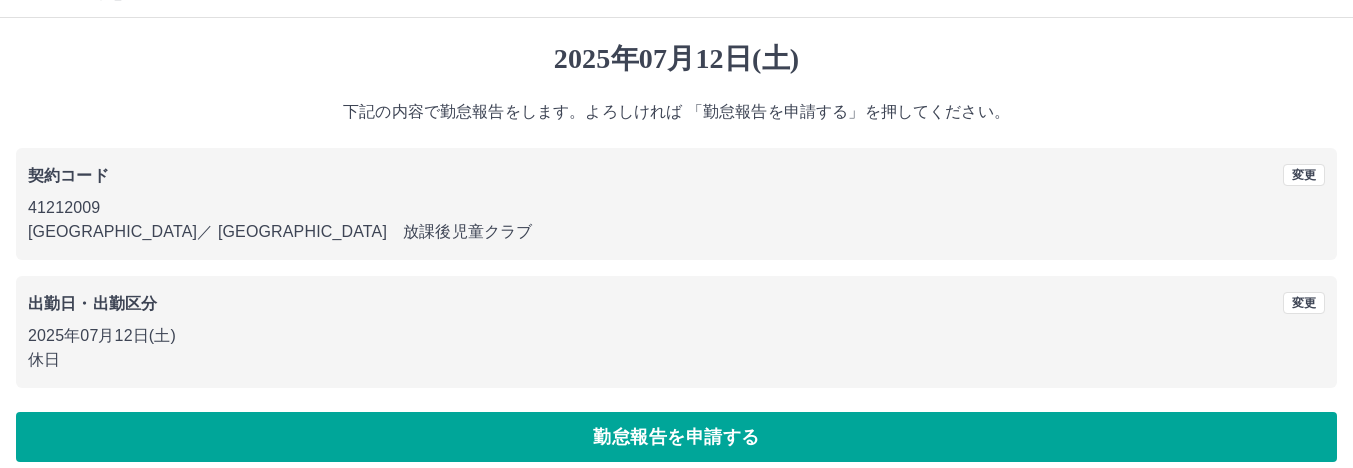 scroll, scrollTop: 49, scrollLeft: 0, axis: vertical 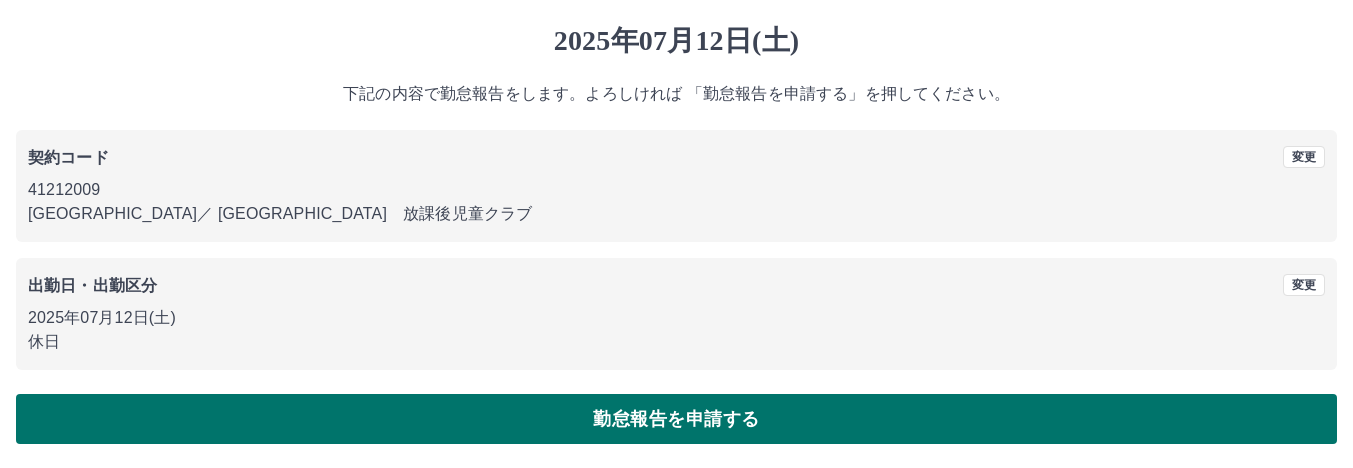 click on "勤怠報告を申請する" at bounding box center (676, 419) 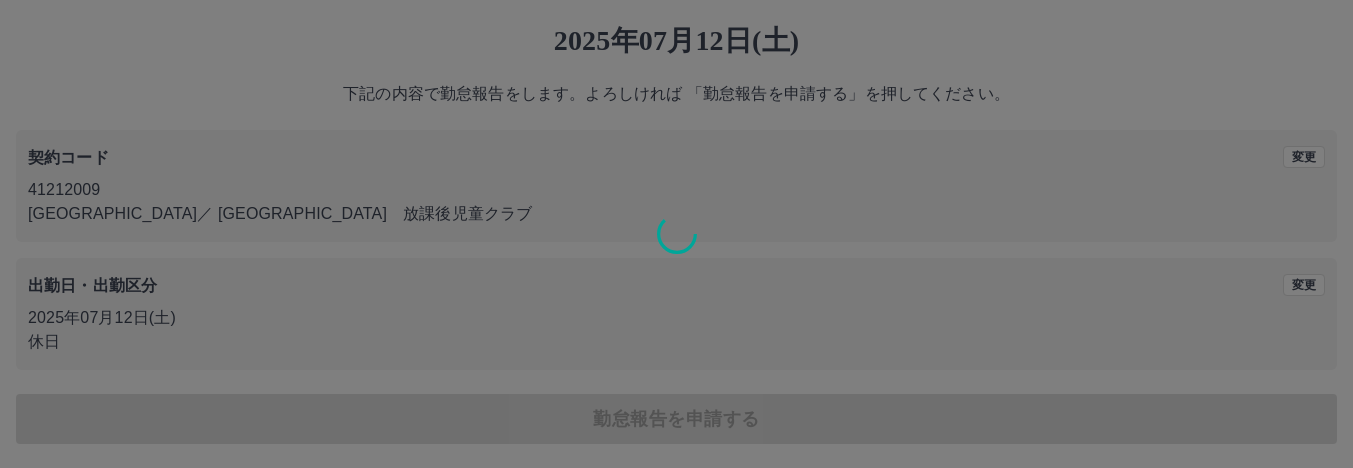 scroll, scrollTop: 0, scrollLeft: 0, axis: both 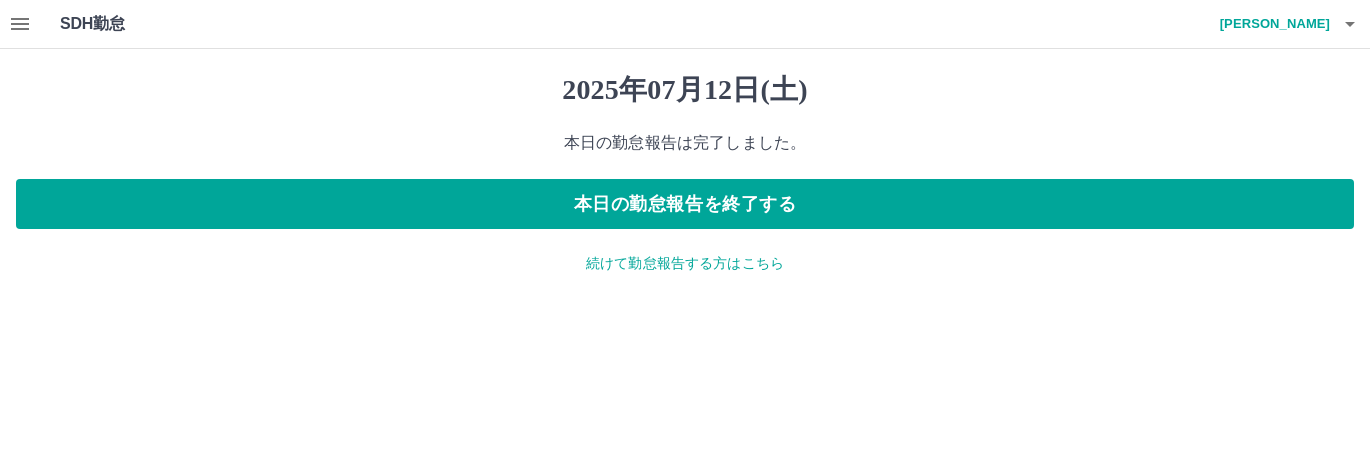 click on "続けて勤怠報告する方はこちら" at bounding box center (685, 263) 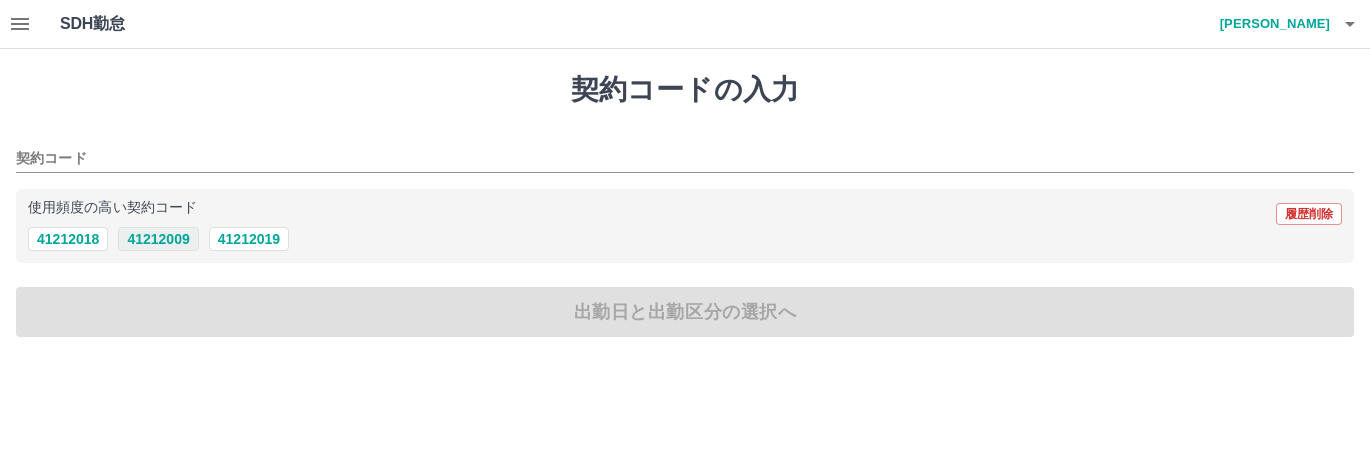 click on "41212009" at bounding box center [158, 239] 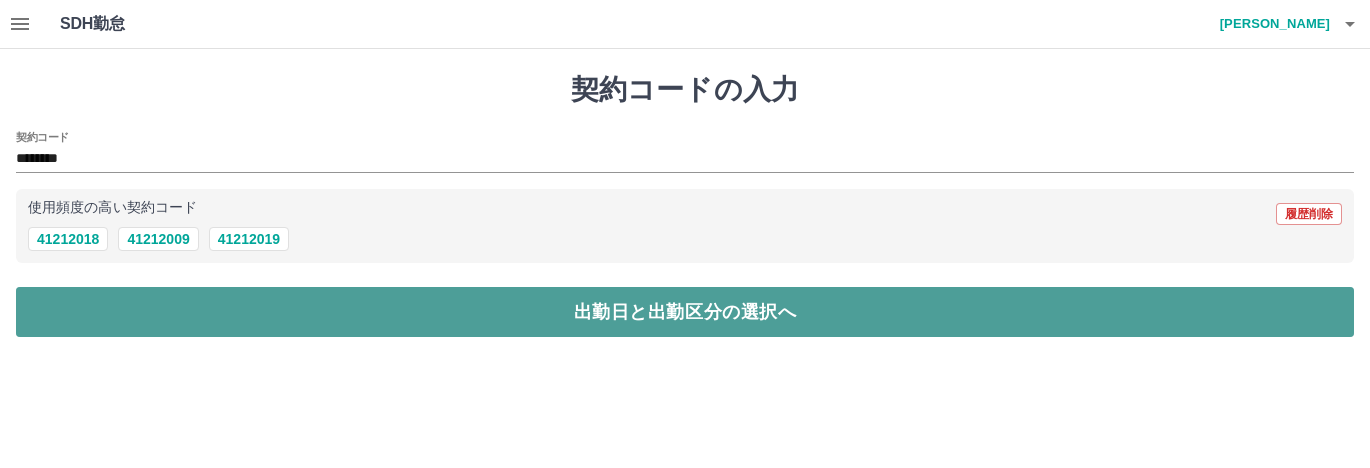 click on "出勤日と出勤区分の選択へ" at bounding box center (685, 312) 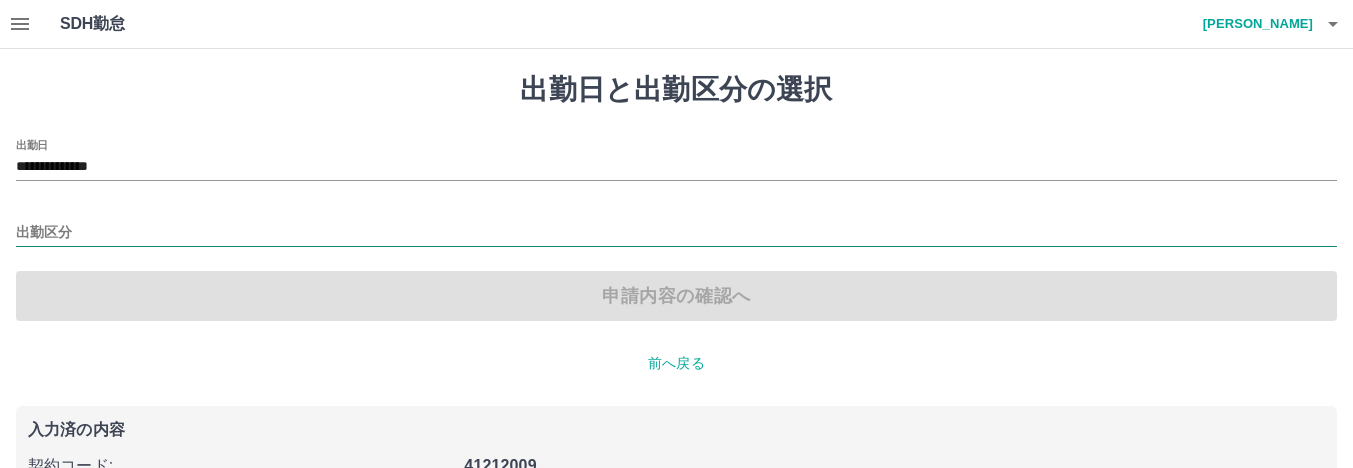click on "出勤区分" at bounding box center (676, 233) 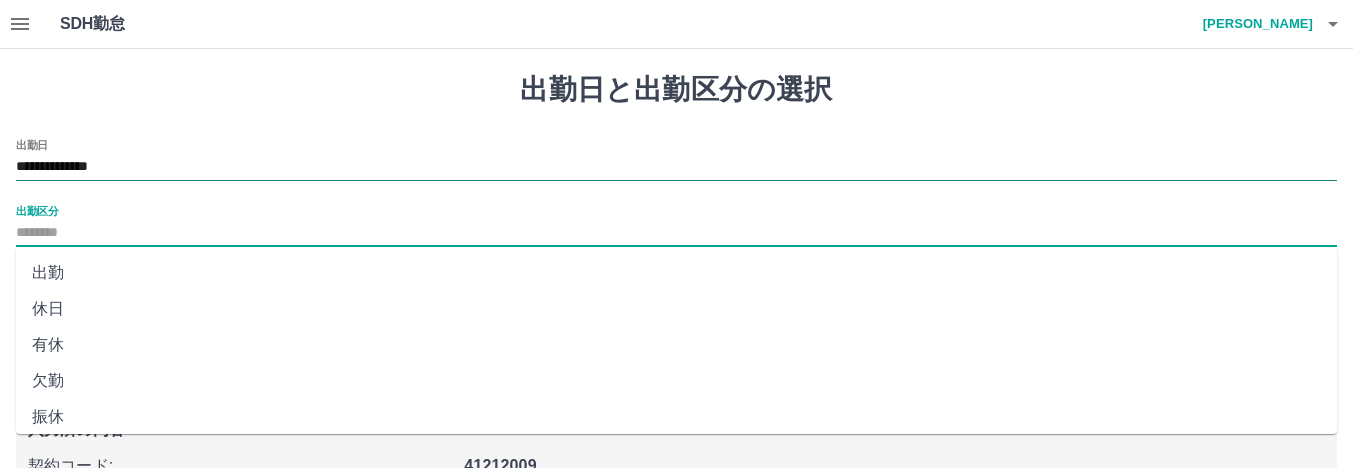 click on "**********" at bounding box center (676, 167) 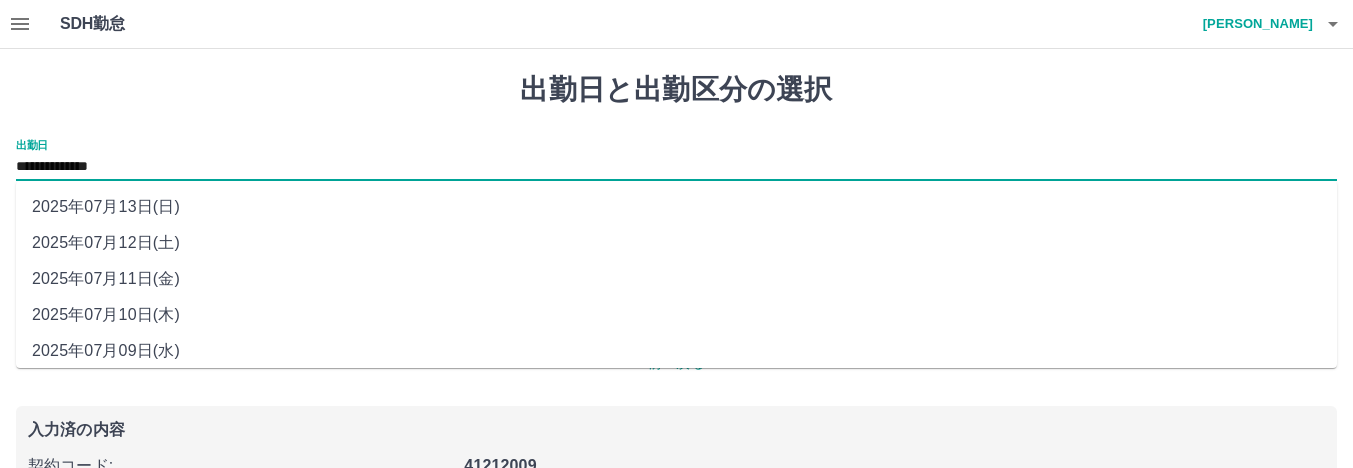 scroll, scrollTop: 100, scrollLeft: 0, axis: vertical 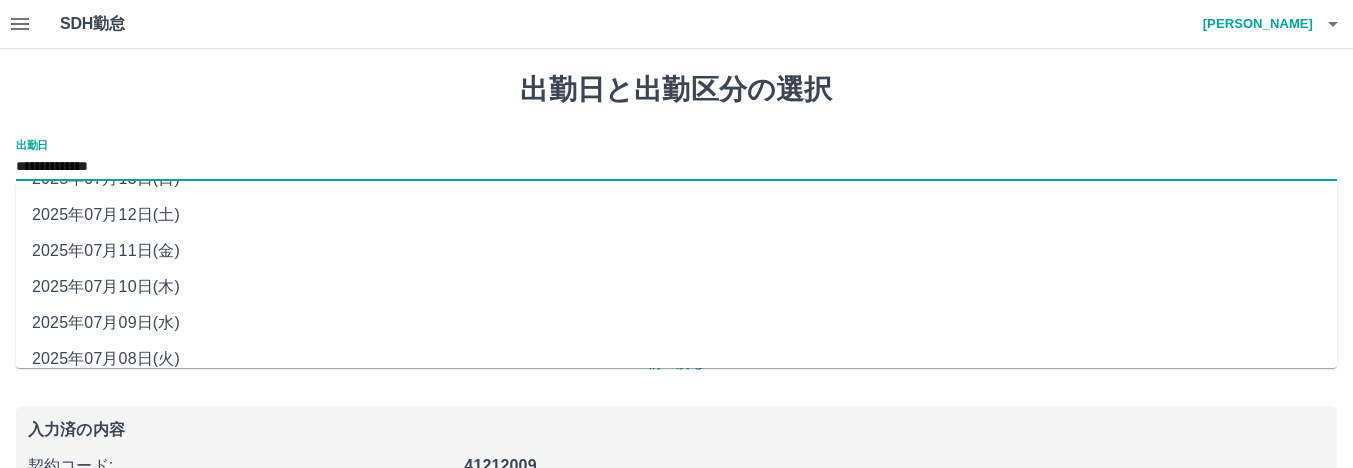 click on "2025年07月11日(金)" at bounding box center (676, 251) 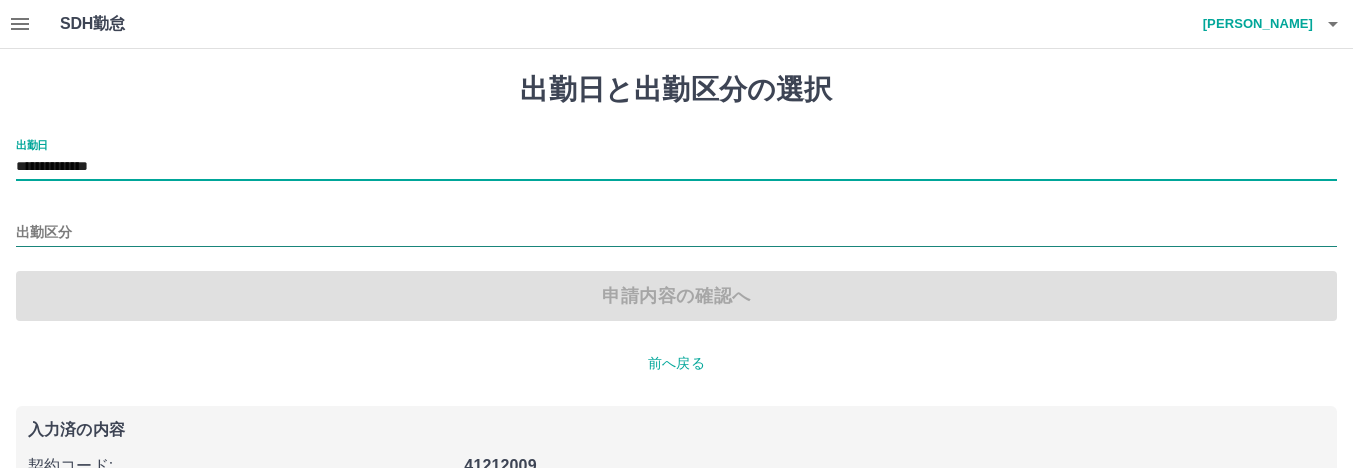 click on "出勤区分" at bounding box center [676, 233] 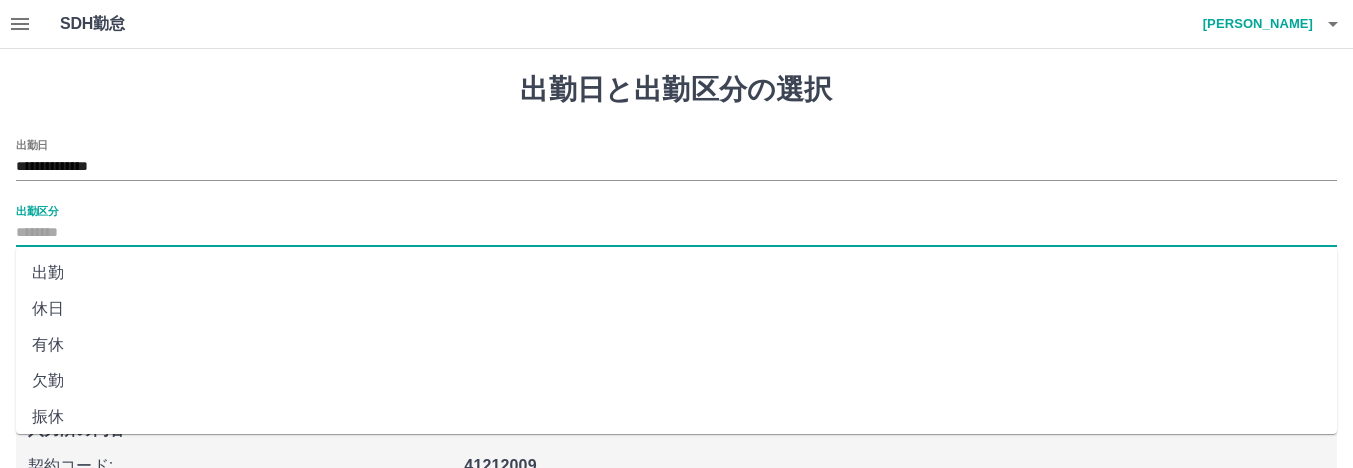 click on "出勤" at bounding box center (676, 273) 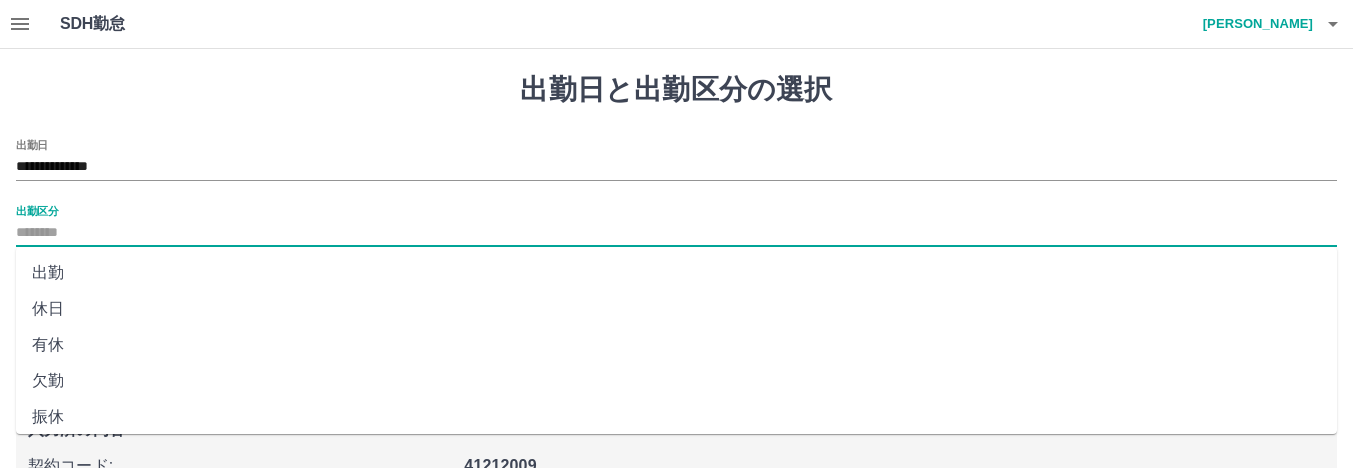 type on "**" 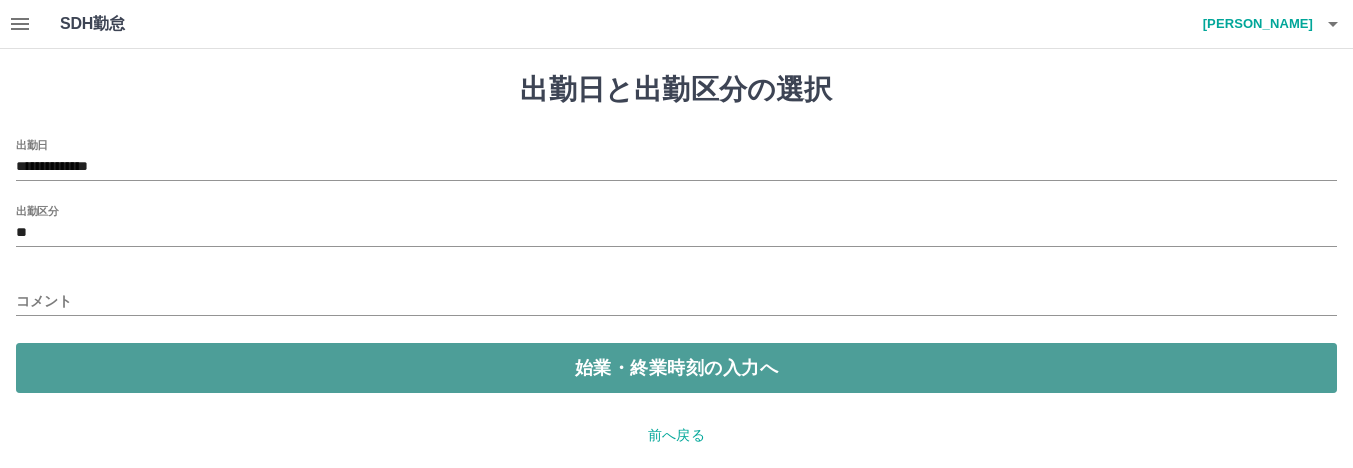 click on "始業・終業時刻の入力へ" at bounding box center [676, 368] 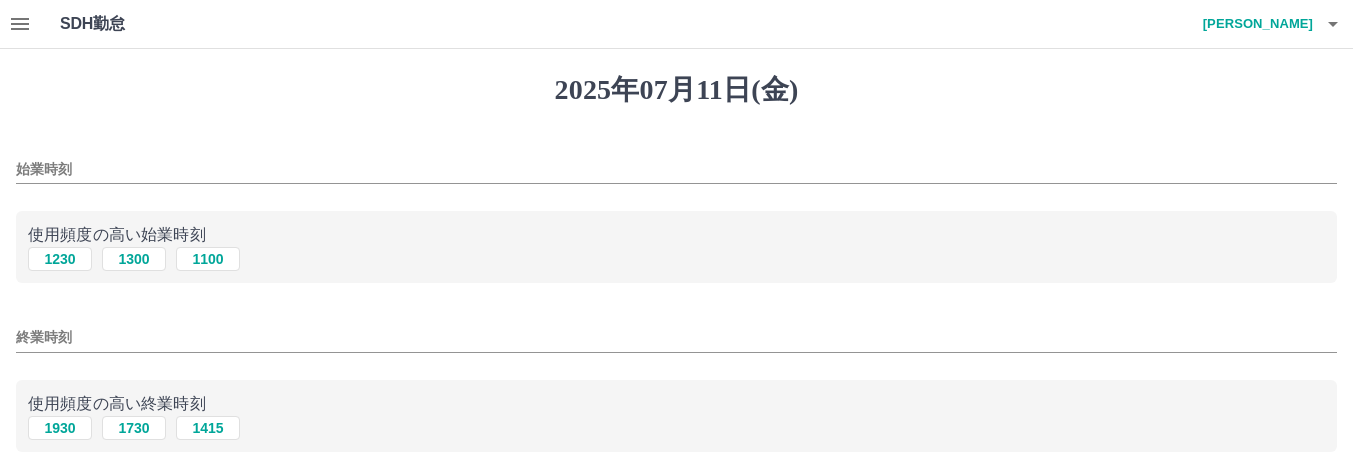 click on "始業時刻" at bounding box center (676, 169) 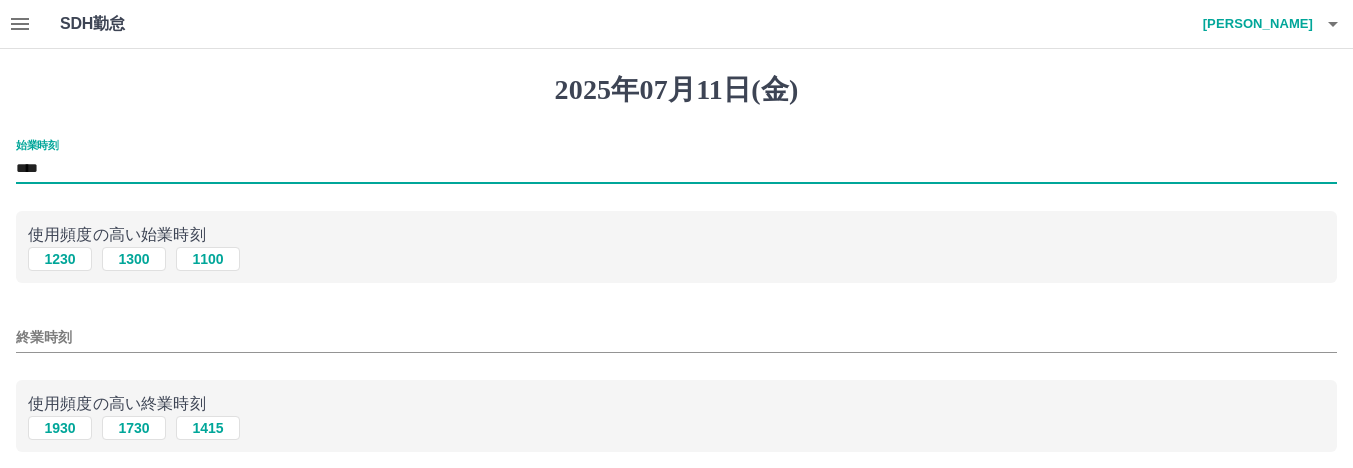 type on "****" 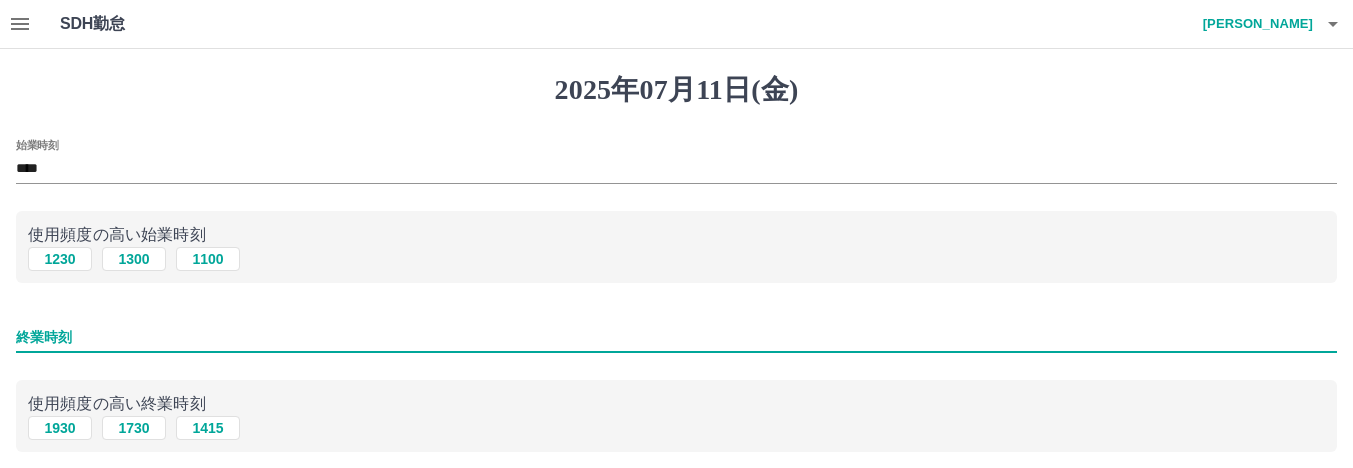 click on "終業時刻" at bounding box center (676, 337) 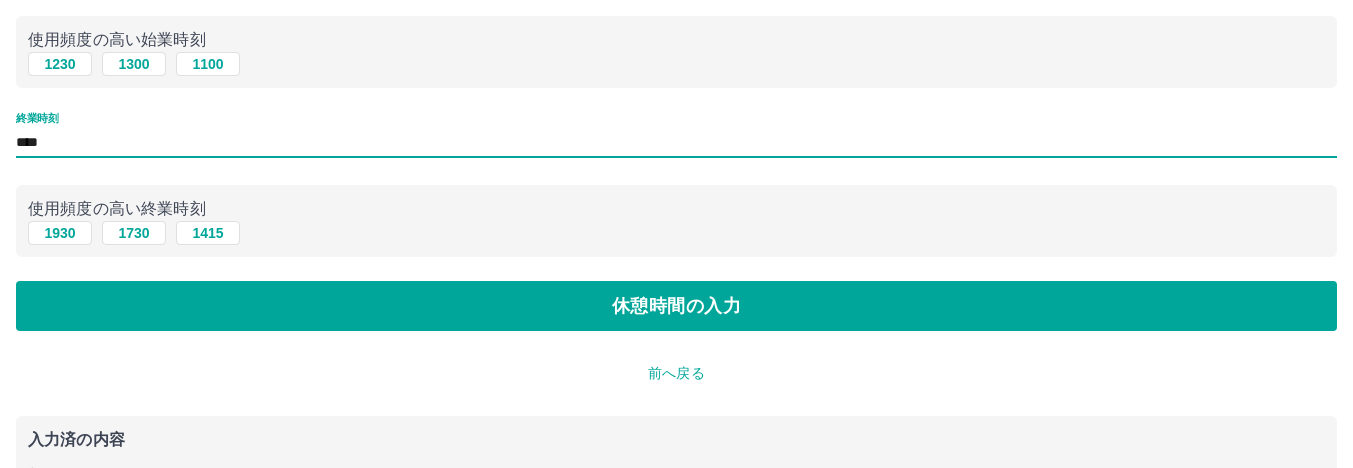 scroll, scrollTop: 200, scrollLeft: 0, axis: vertical 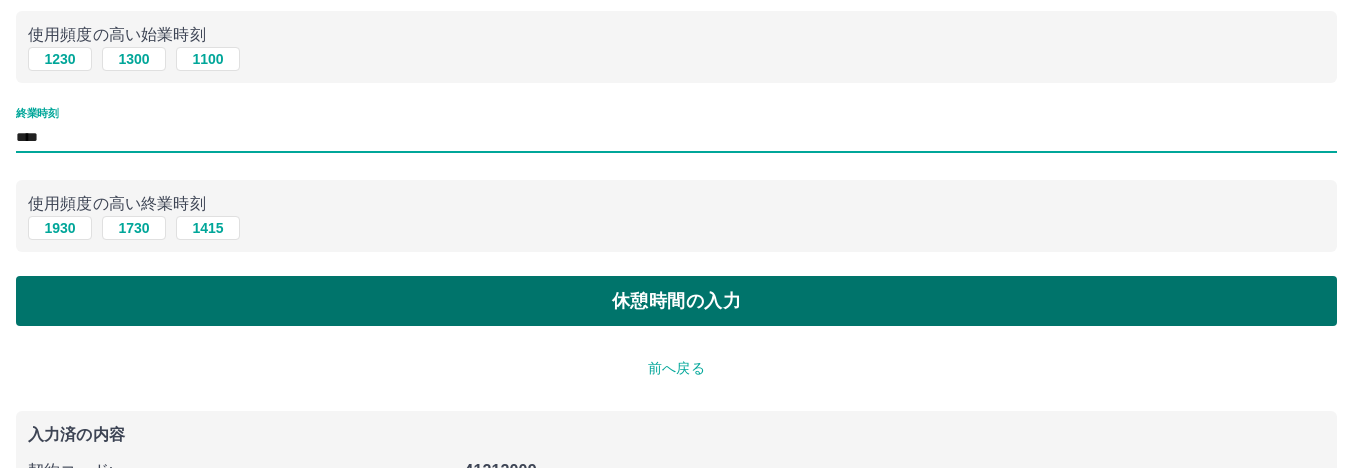 type on "****" 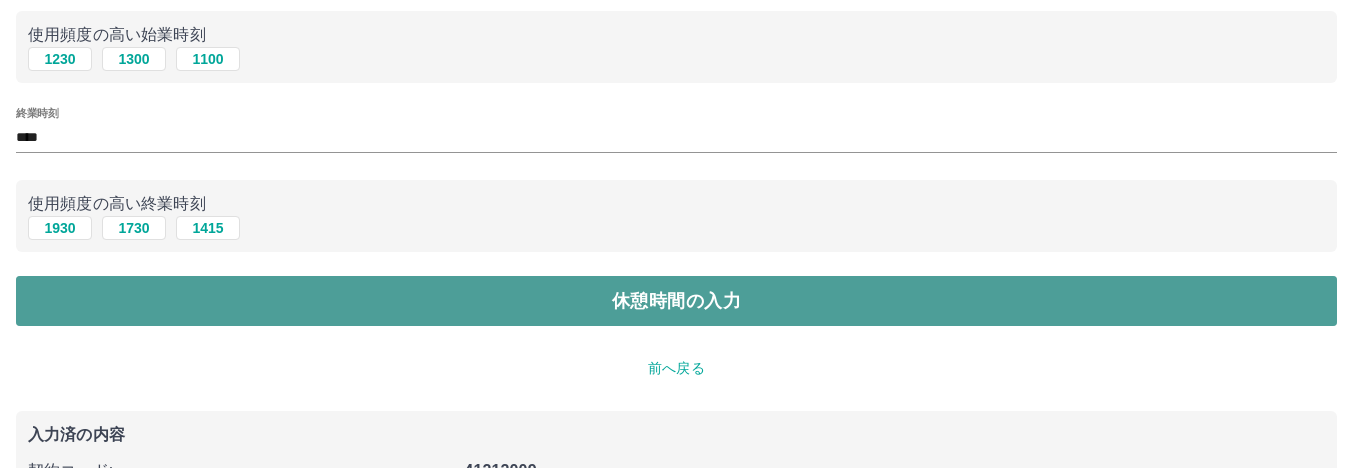 click on "休憩時間の入力" at bounding box center [676, 301] 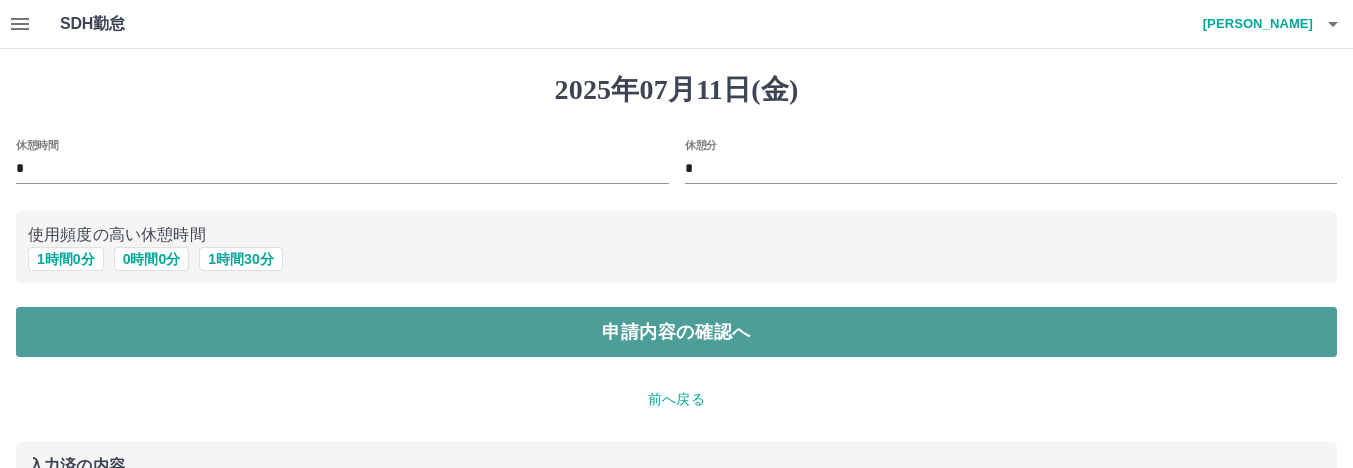 click on "申請内容の確認へ" at bounding box center (676, 332) 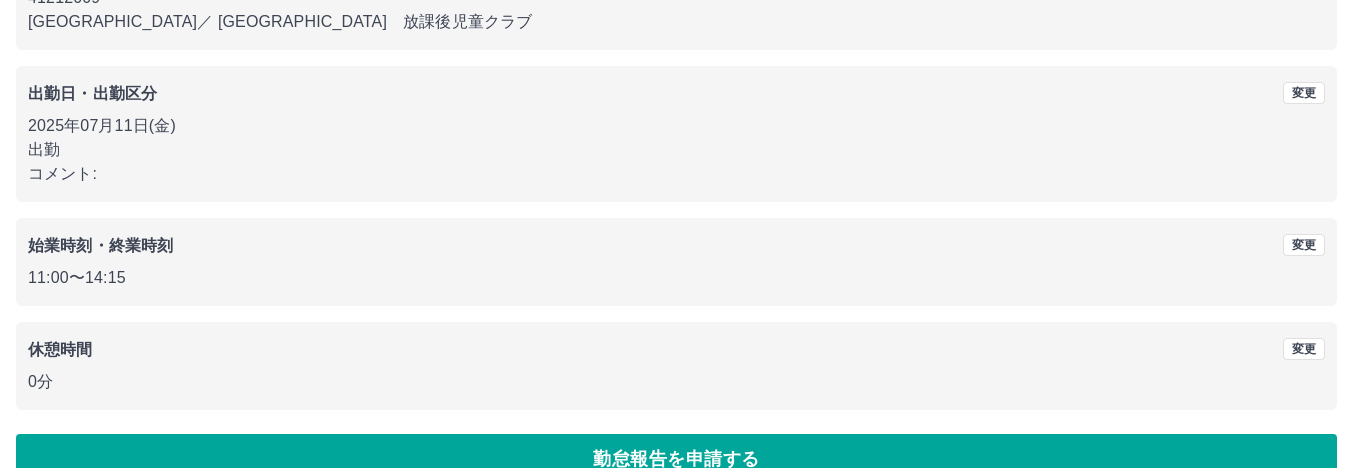 scroll, scrollTop: 281, scrollLeft: 0, axis: vertical 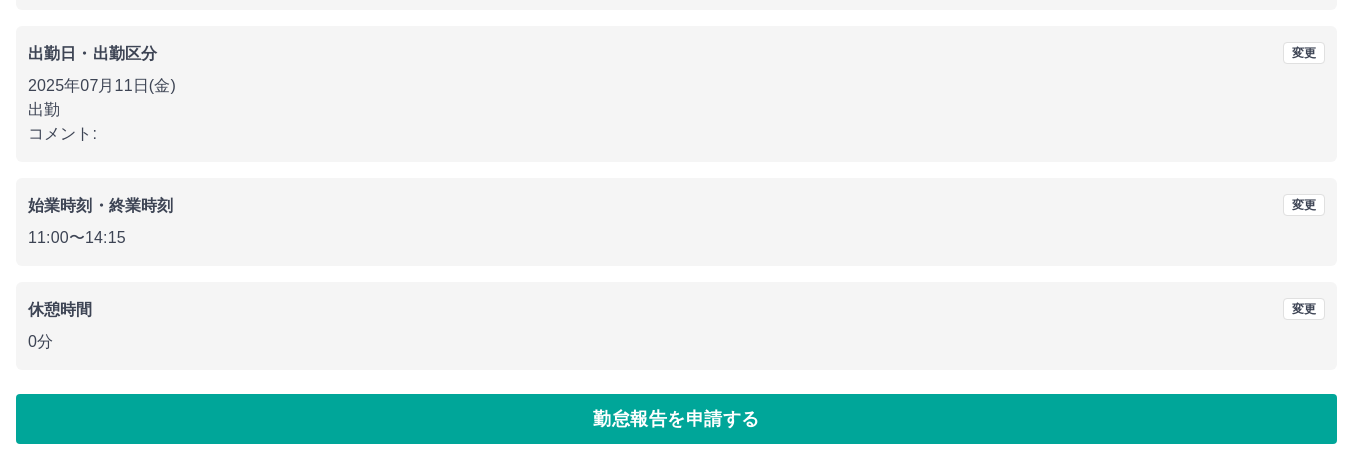click on "勤怠報告を申請する" at bounding box center (676, 419) 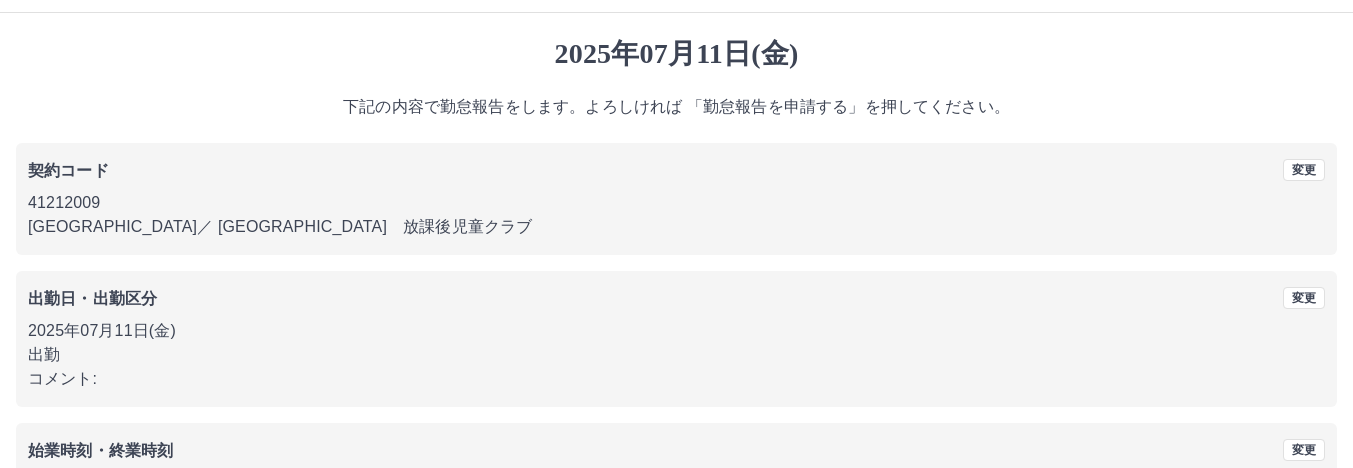 scroll, scrollTop: 0, scrollLeft: 0, axis: both 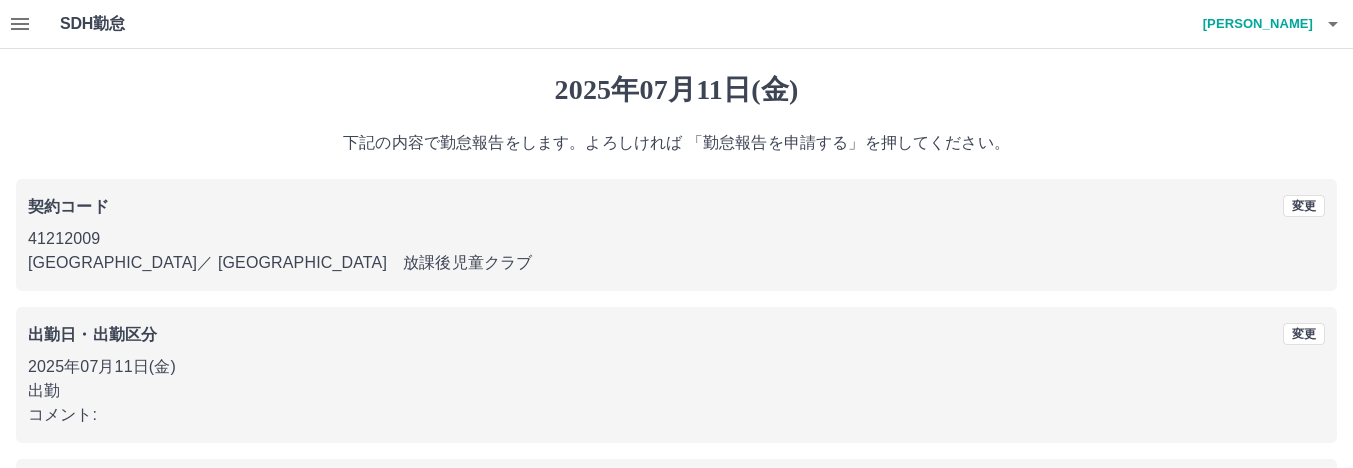 click 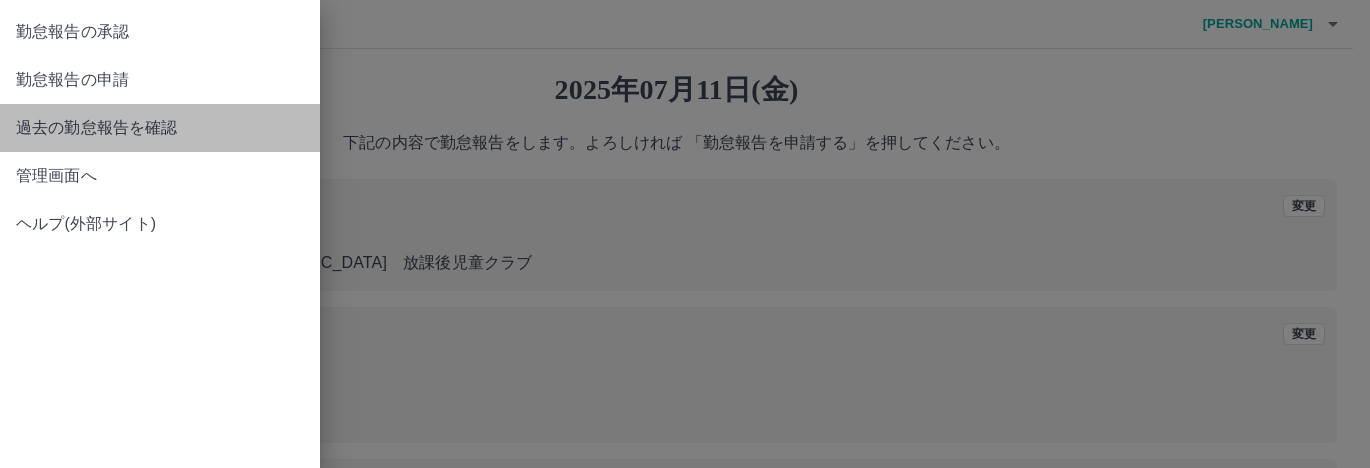 click on "過去の勤怠報告を確認" at bounding box center [160, 128] 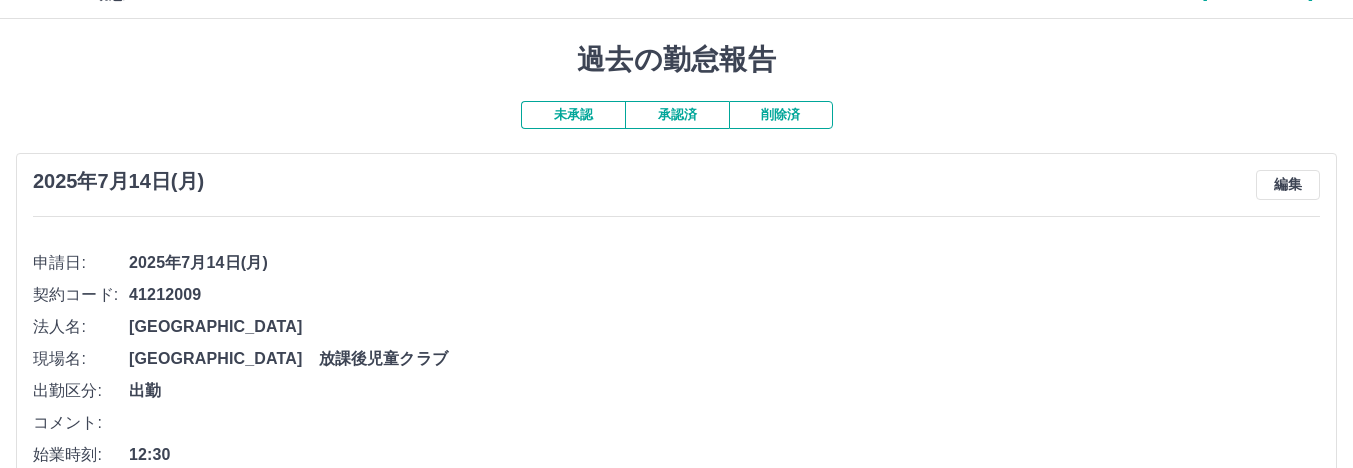scroll, scrollTop: 0, scrollLeft: 0, axis: both 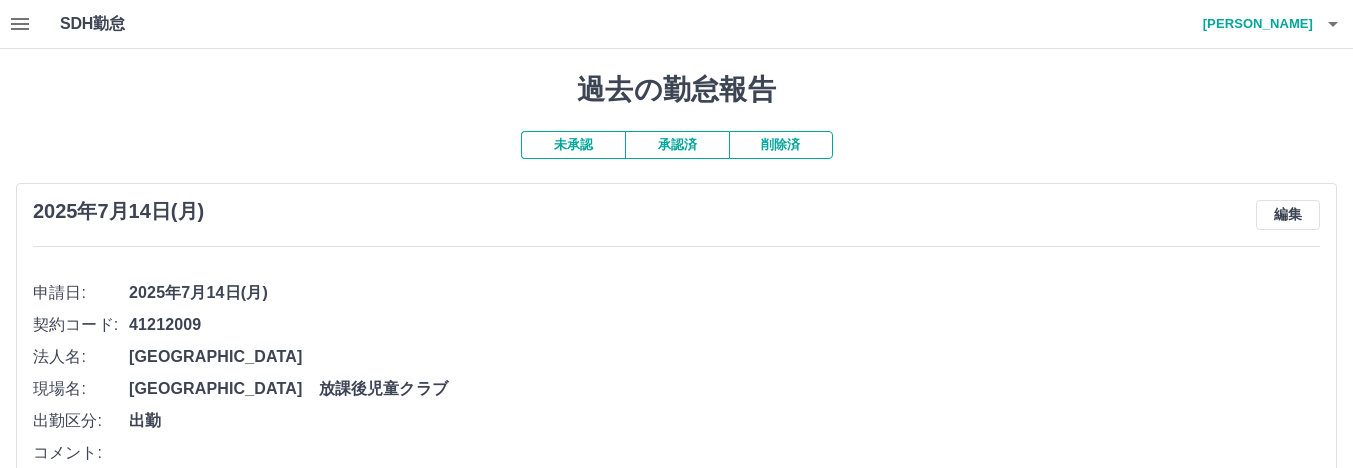 click on "承認済" at bounding box center (677, 145) 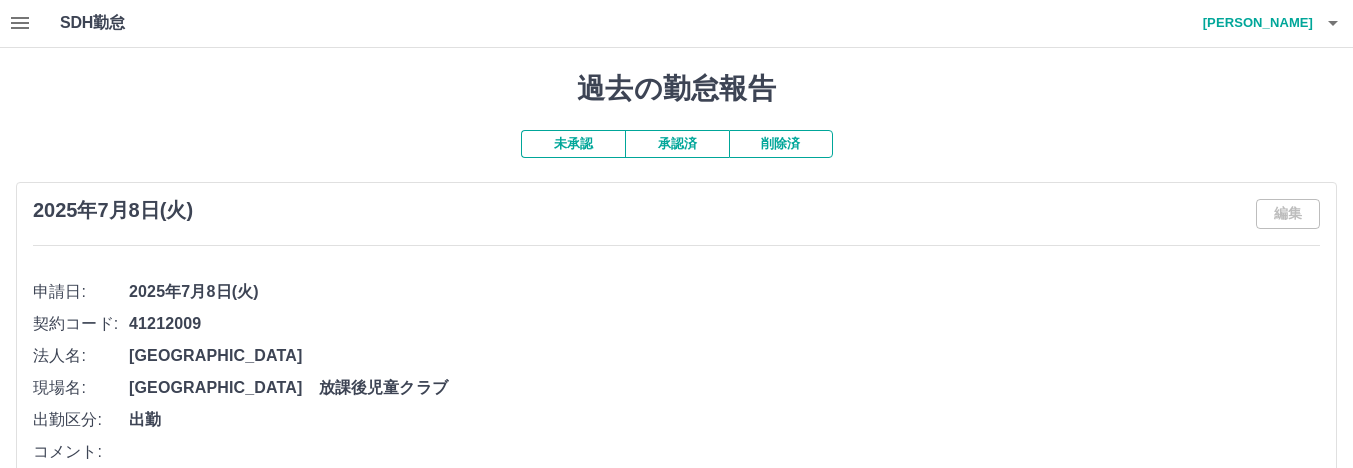 scroll, scrollTop: 0, scrollLeft: 0, axis: both 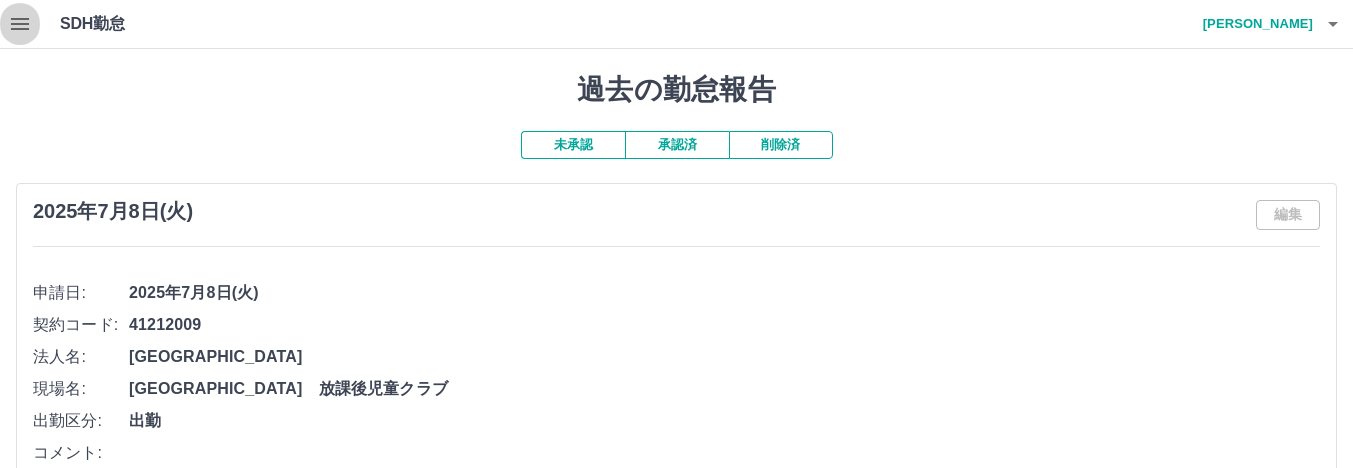 click 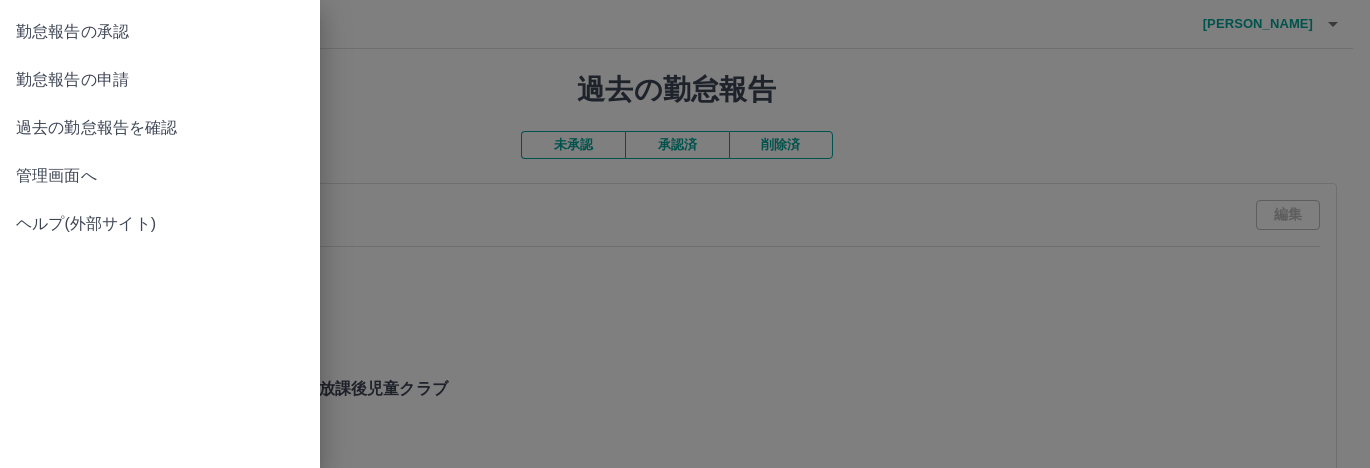 click on "勤怠報告の承認" at bounding box center [160, 32] 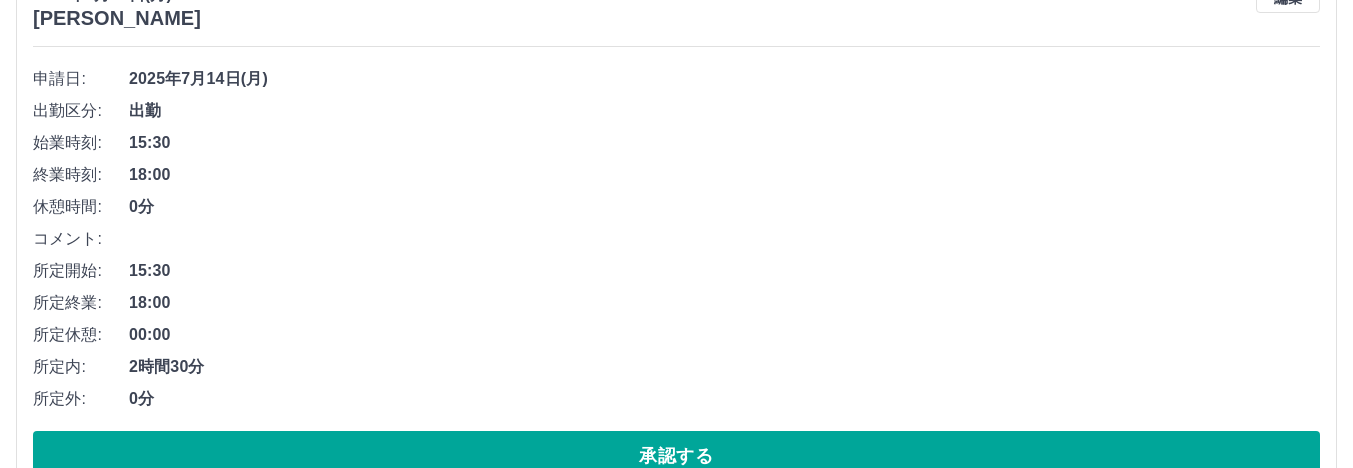 scroll, scrollTop: 900, scrollLeft: 0, axis: vertical 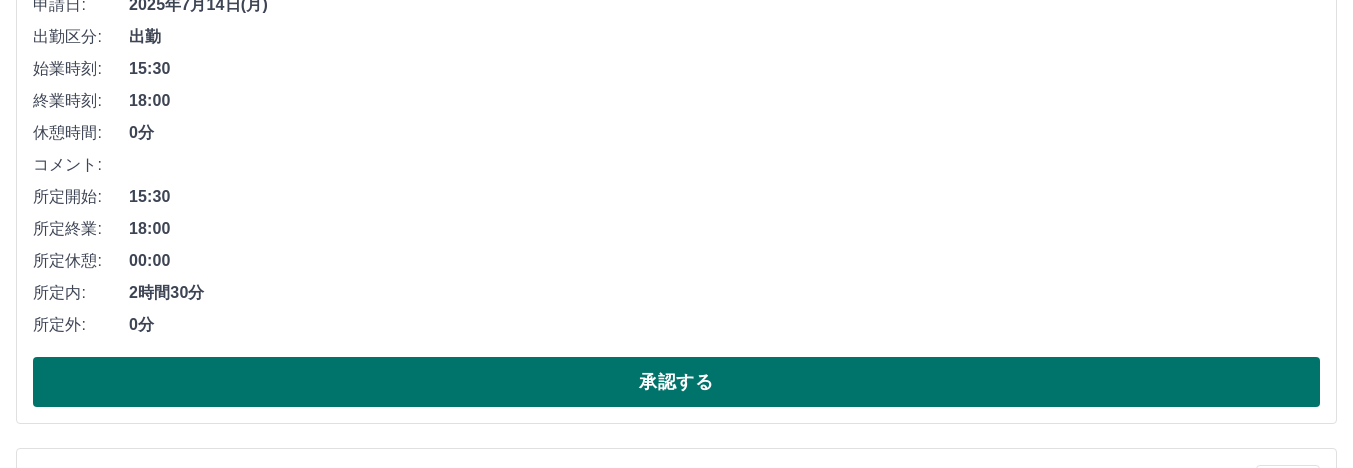 click on "承認する" at bounding box center [676, 382] 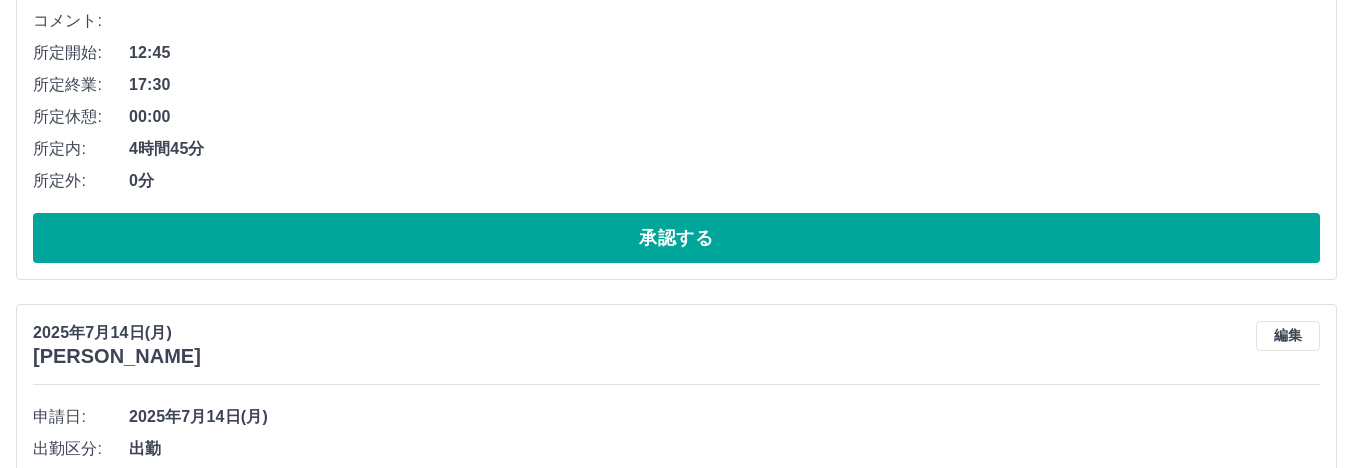 scroll, scrollTop: 1344, scrollLeft: 0, axis: vertical 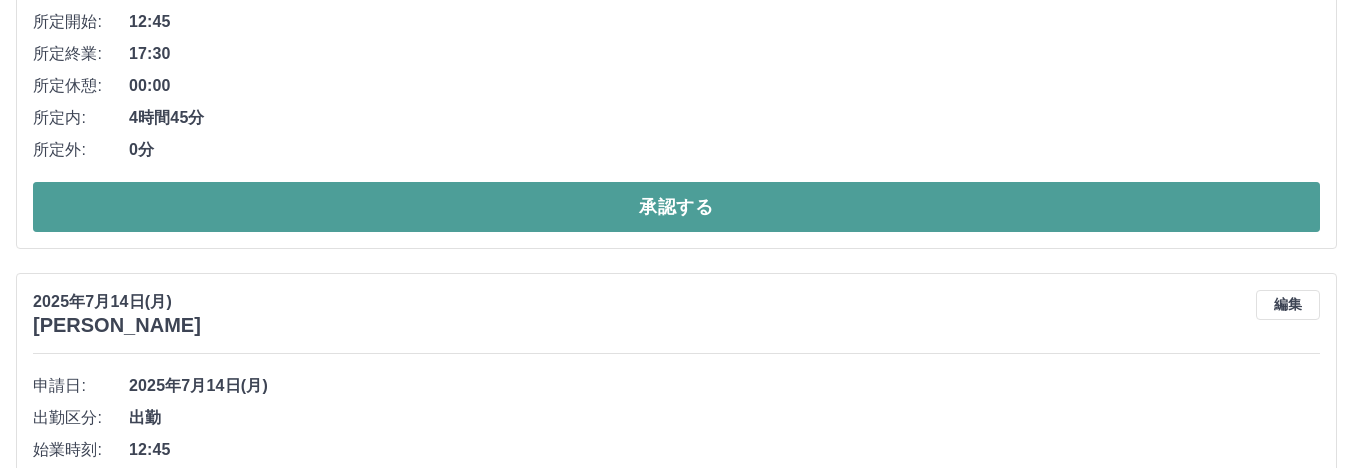 click on "承認する" at bounding box center (676, 207) 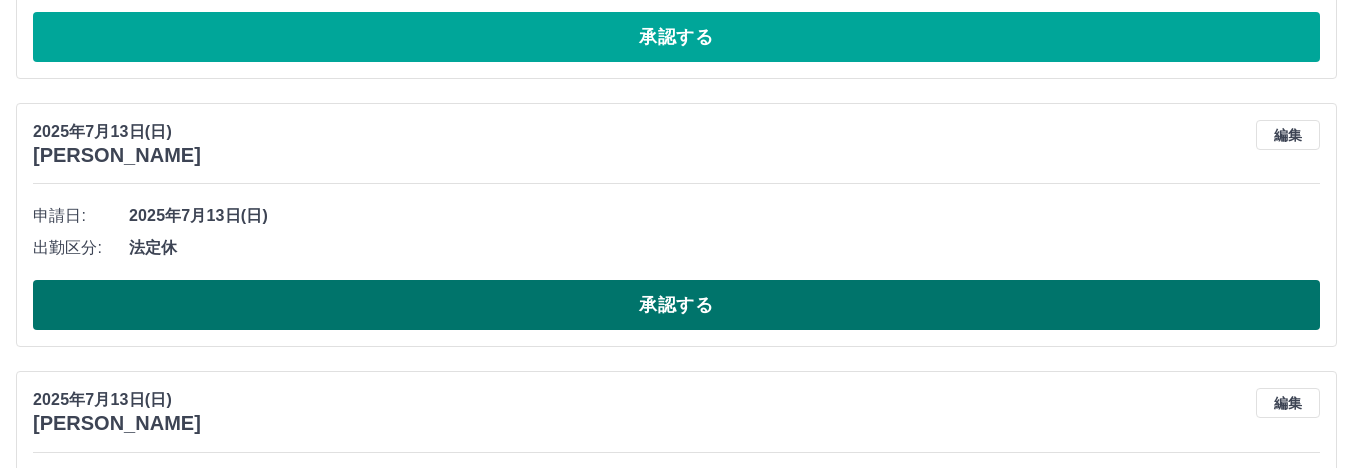 scroll, scrollTop: 2087, scrollLeft: 0, axis: vertical 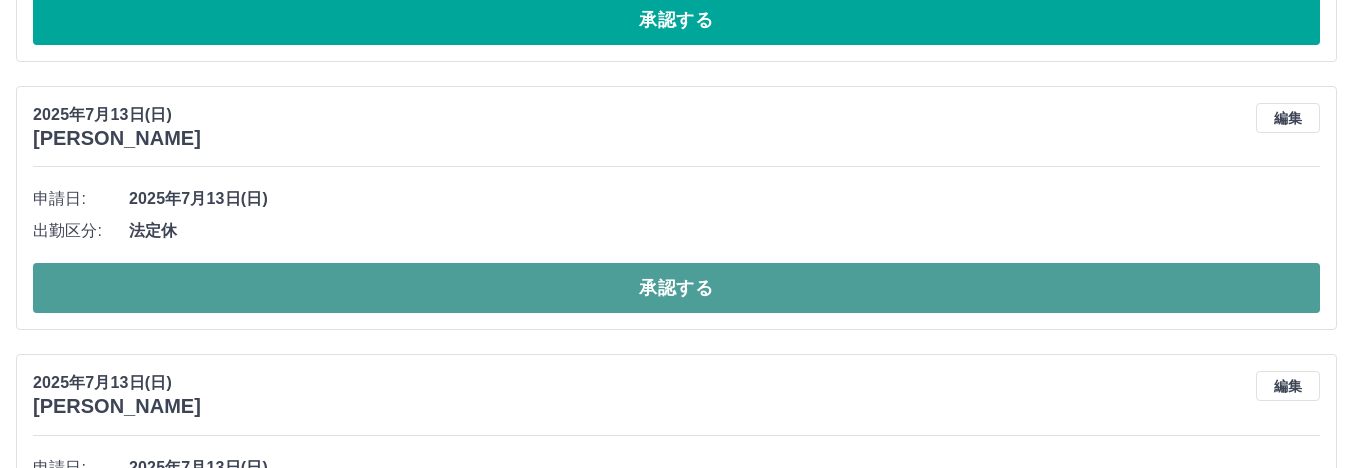 click on "承認する" at bounding box center (676, 288) 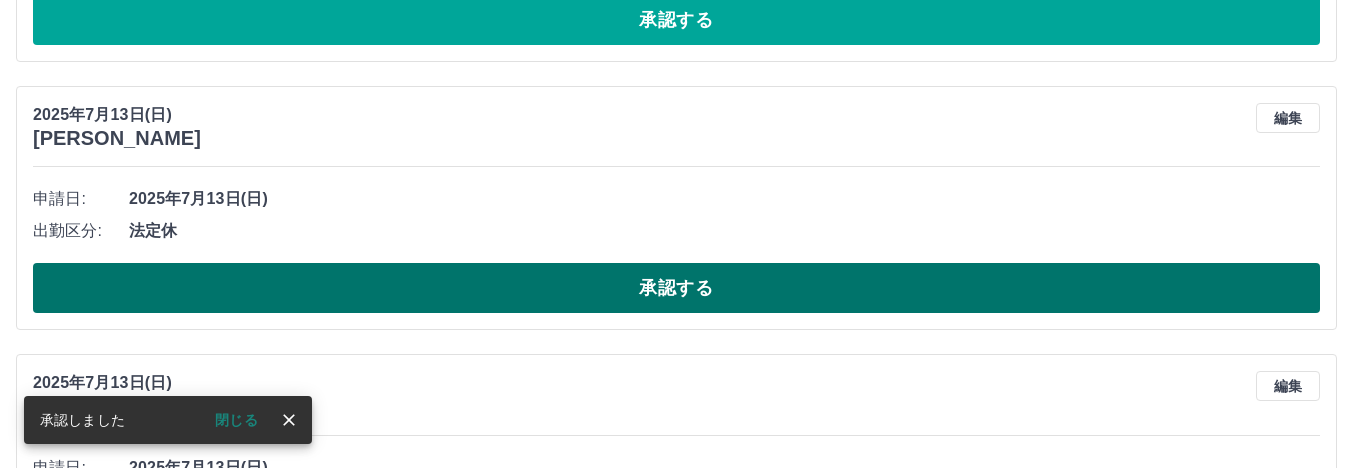 click on "承認する" at bounding box center [676, 288] 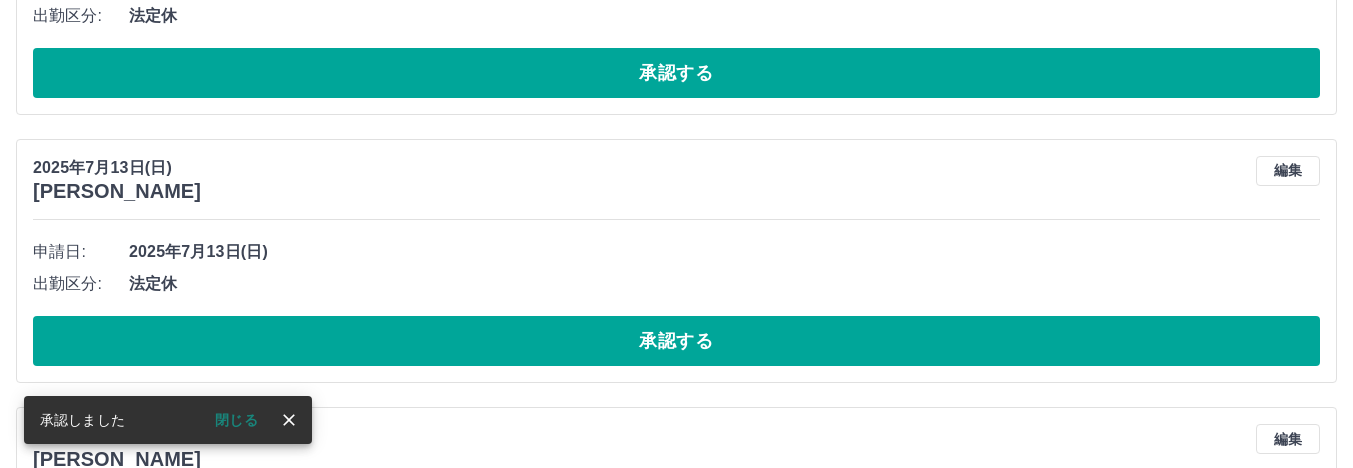scroll, scrollTop: 2687, scrollLeft: 0, axis: vertical 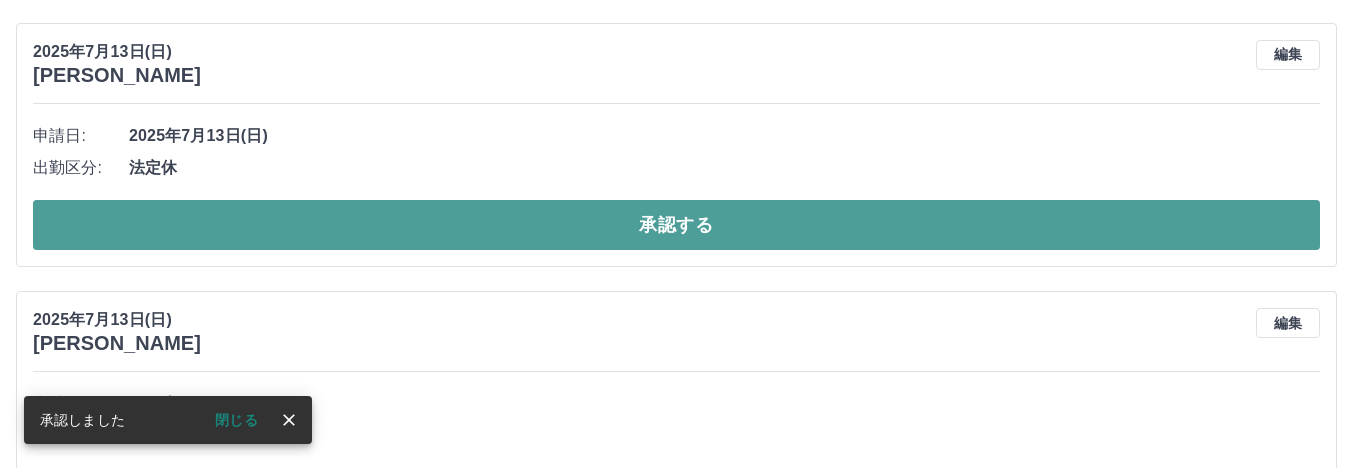 click on "承認する" at bounding box center (676, 225) 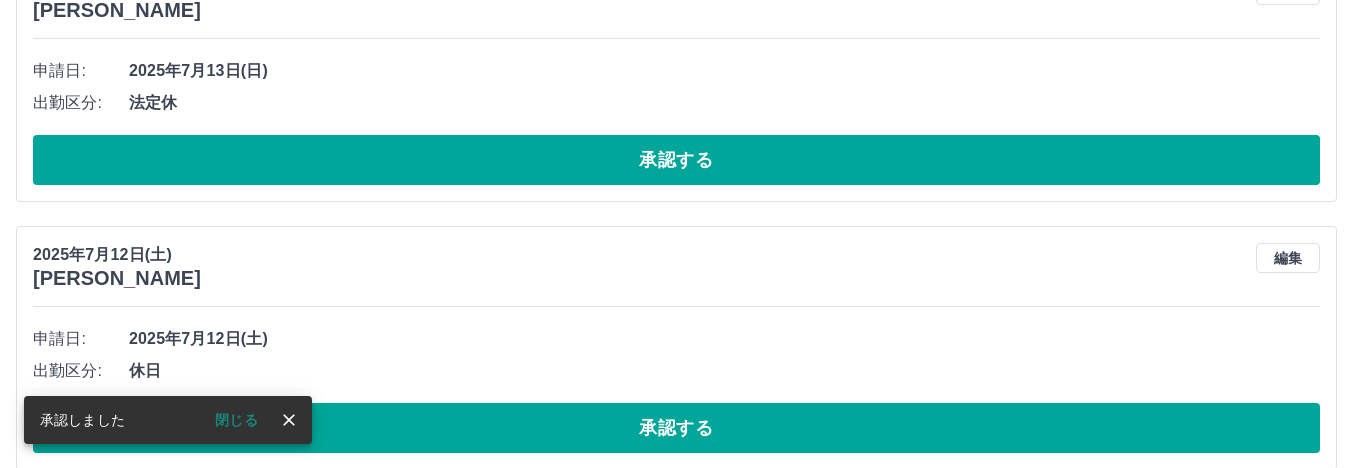scroll, scrollTop: 2787, scrollLeft: 0, axis: vertical 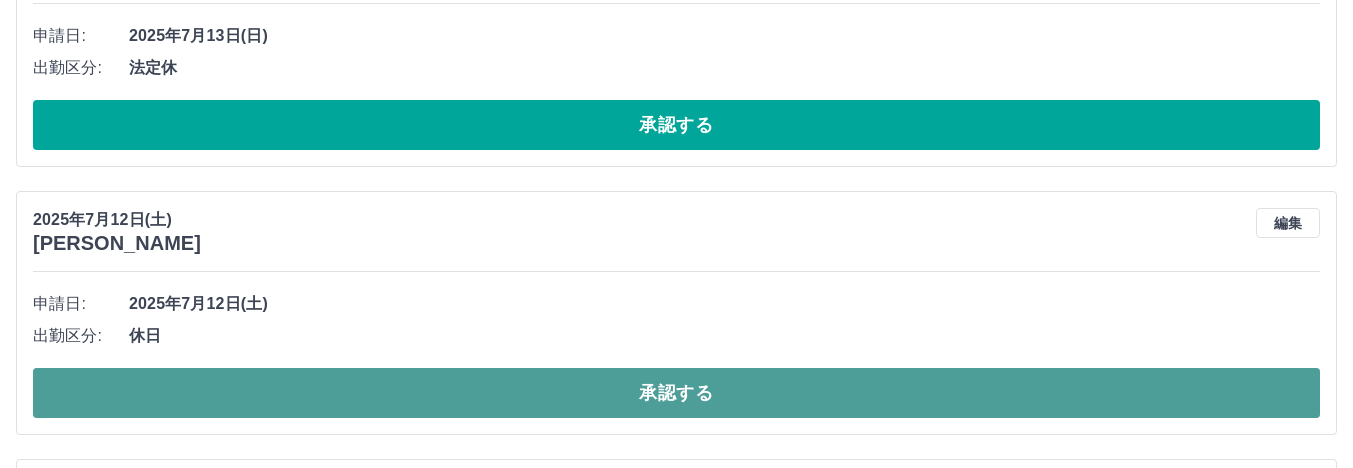 click on "承認する" at bounding box center [676, 393] 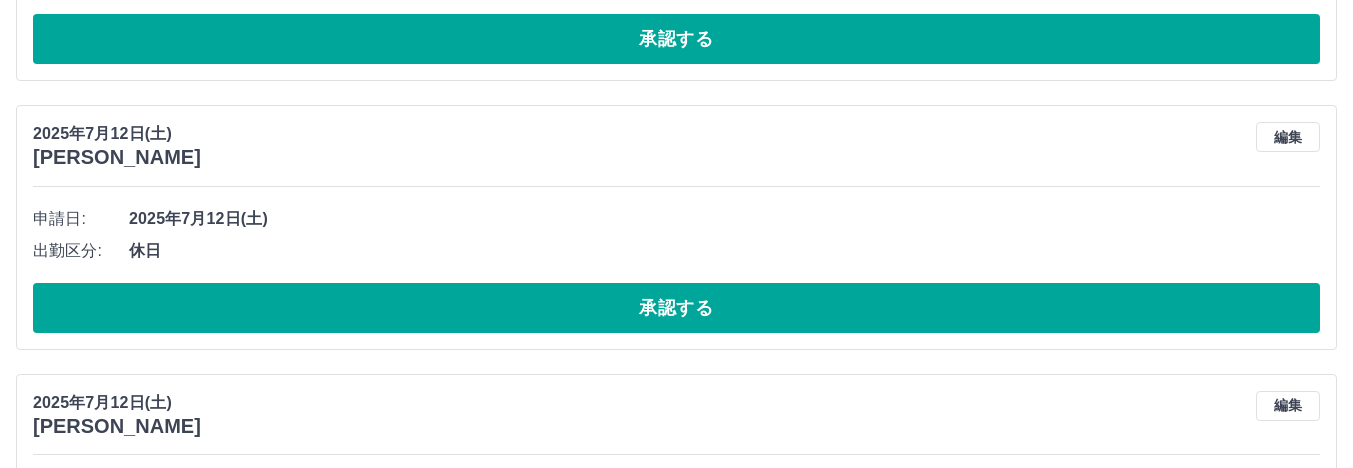 scroll, scrollTop: 4287, scrollLeft: 0, axis: vertical 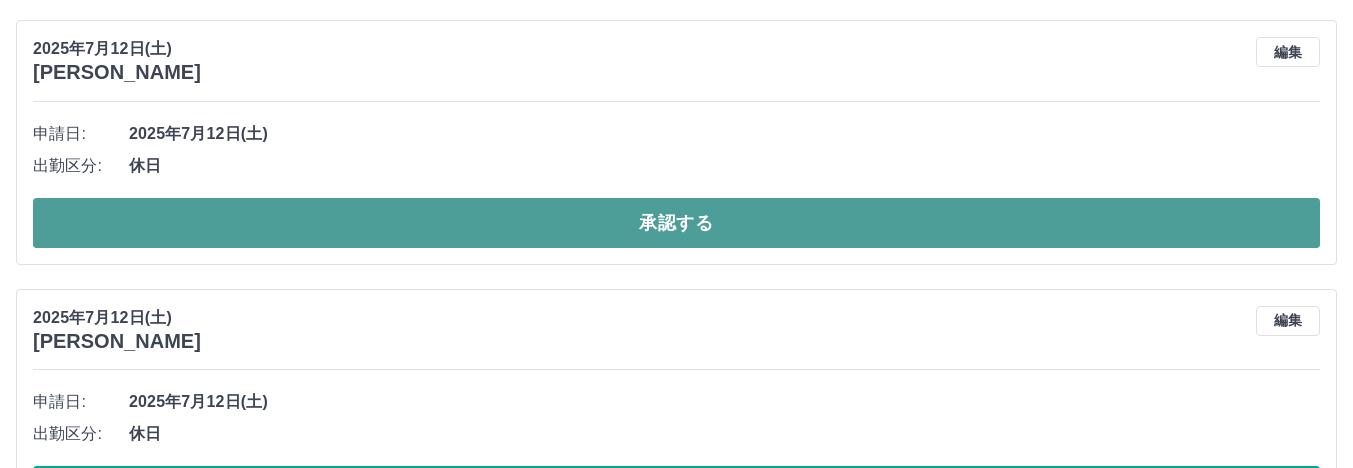 click on "承認する" at bounding box center [676, 223] 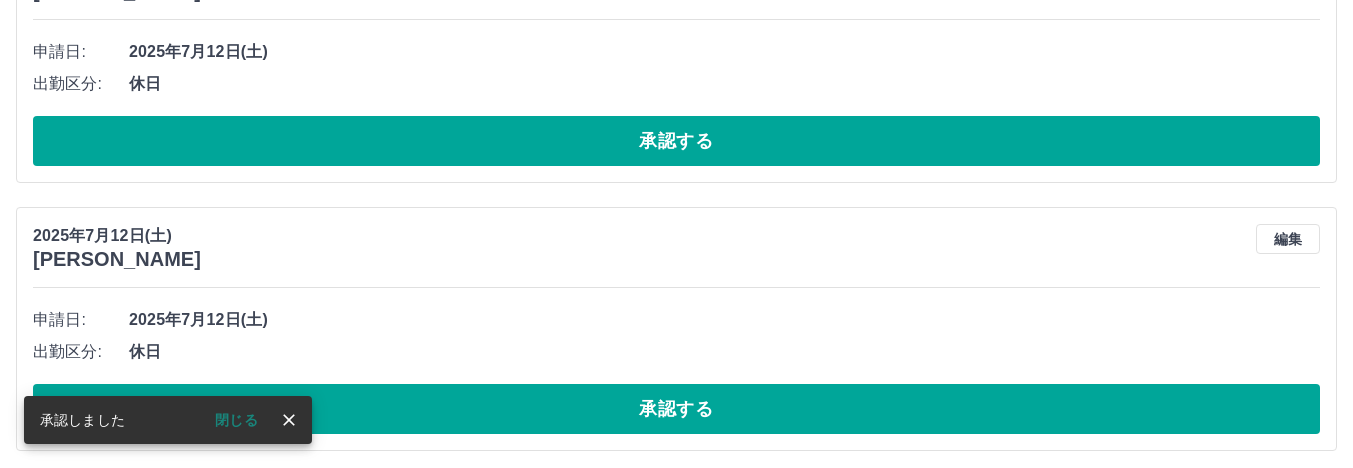 scroll, scrollTop: 5075, scrollLeft: 0, axis: vertical 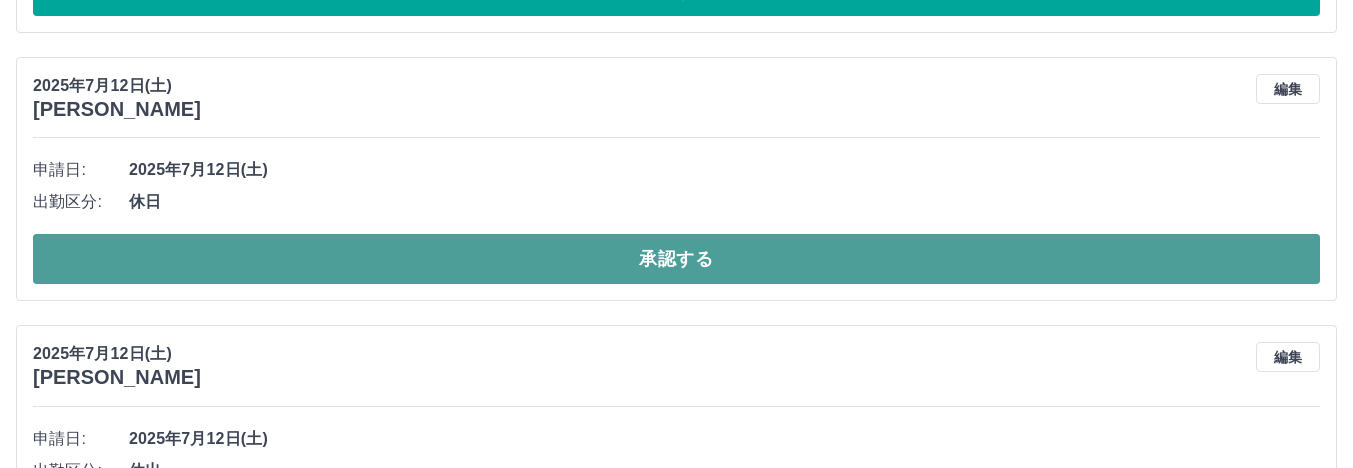 click on "承認する" at bounding box center [676, 259] 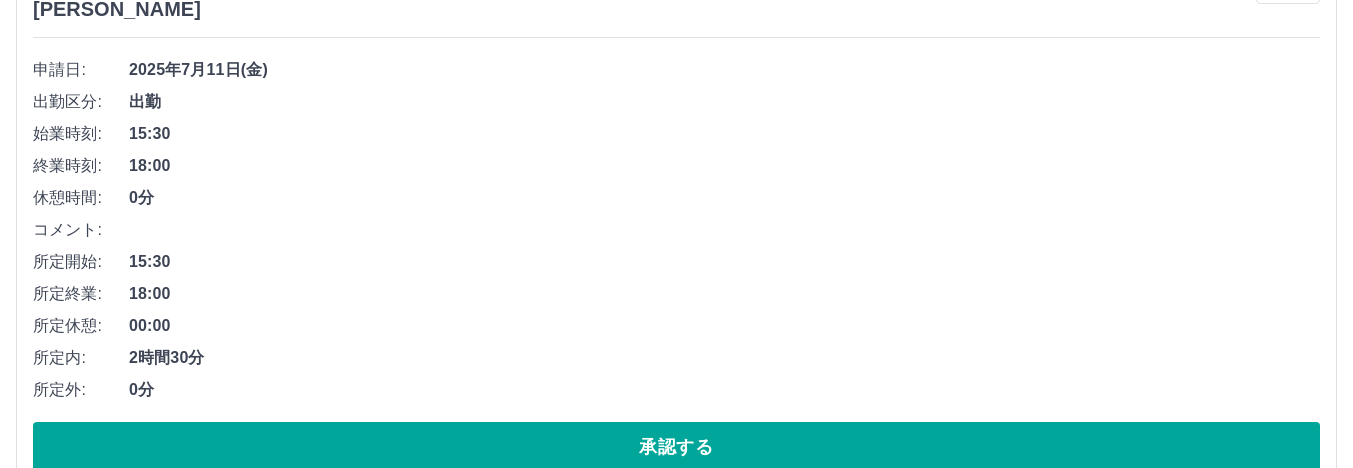 scroll, scrollTop: 5875, scrollLeft: 0, axis: vertical 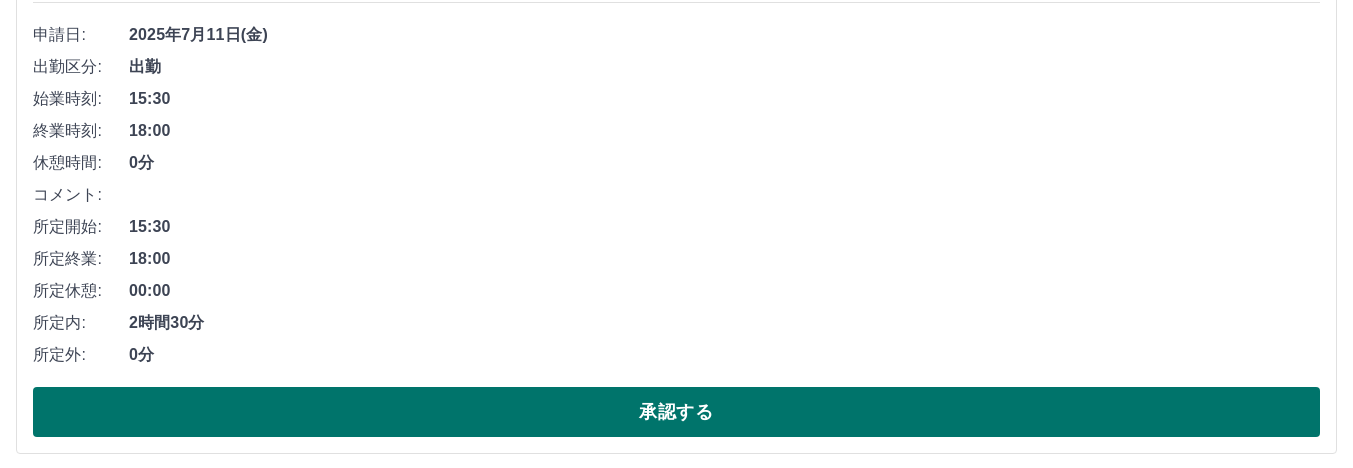 click on "承認する" at bounding box center [676, 412] 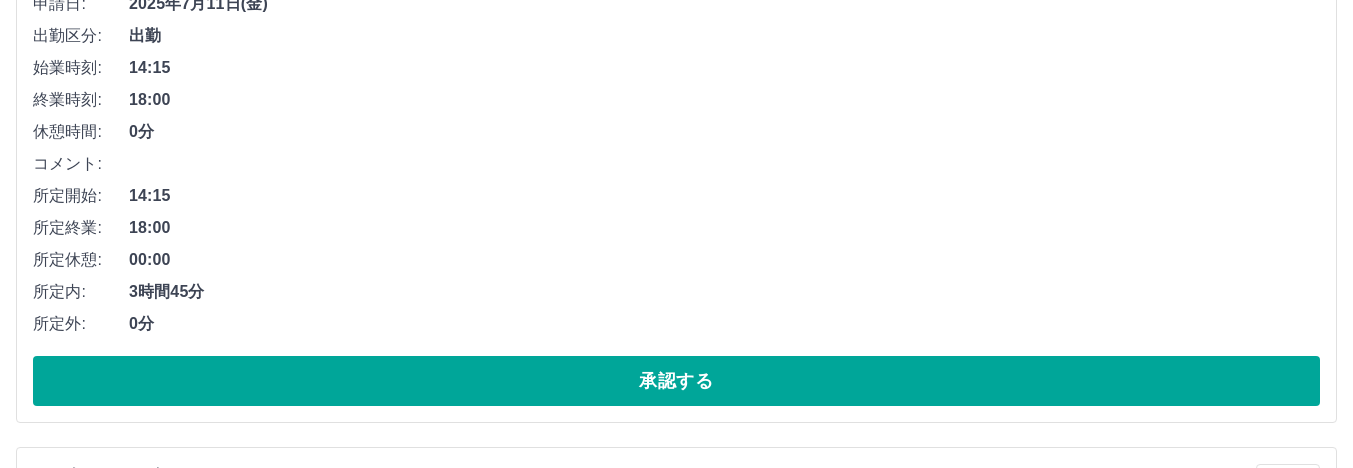 scroll, scrollTop: 6575, scrollLeft: 0, axis: vertical 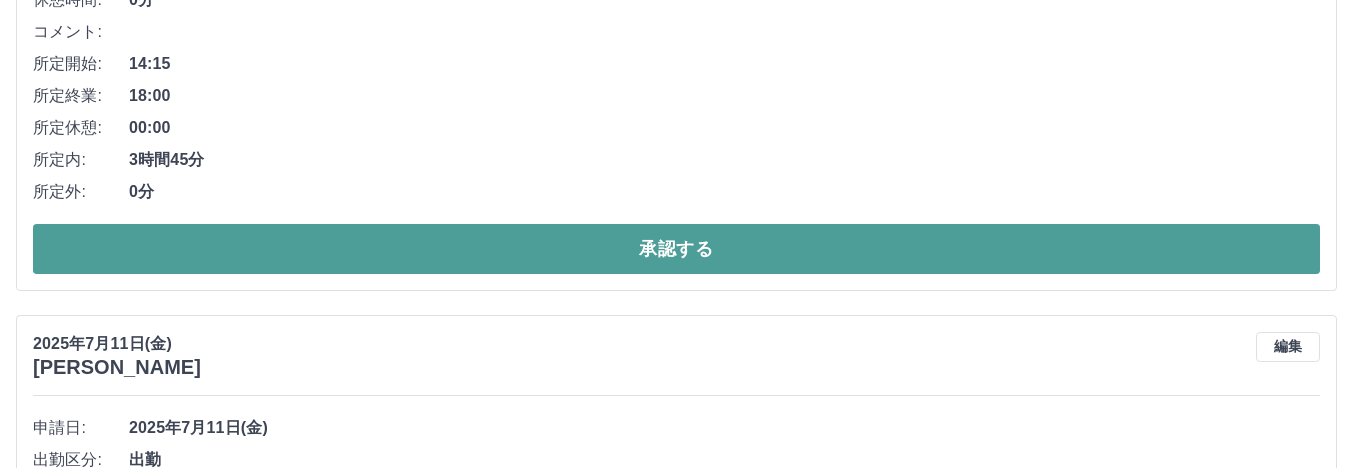 click on "承認する" at bounding box center (676, 249) 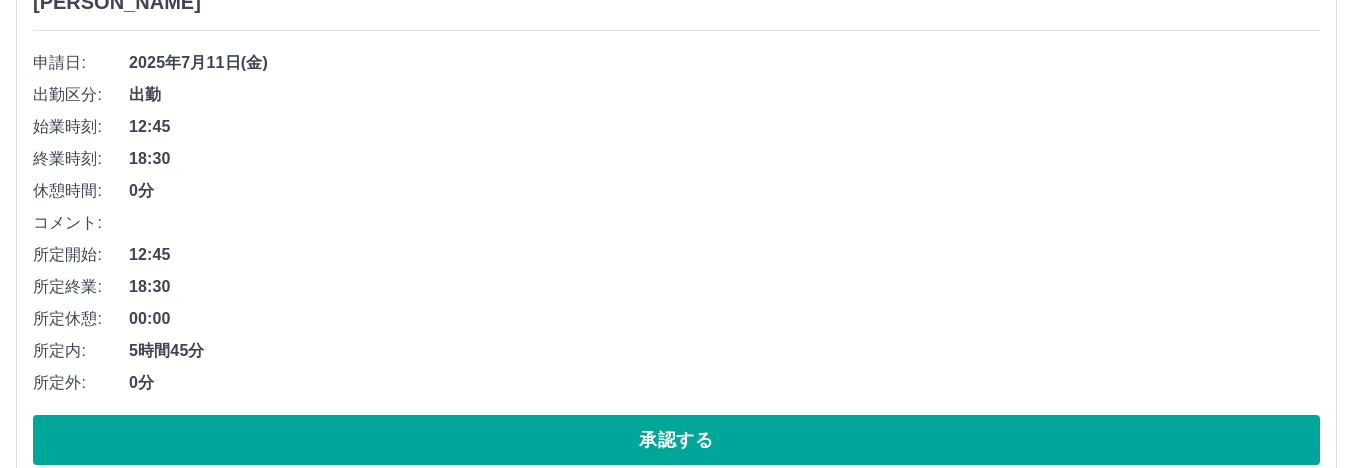 scroll, scrollTop: 5594, scrollLeft: 0, axis: vertical 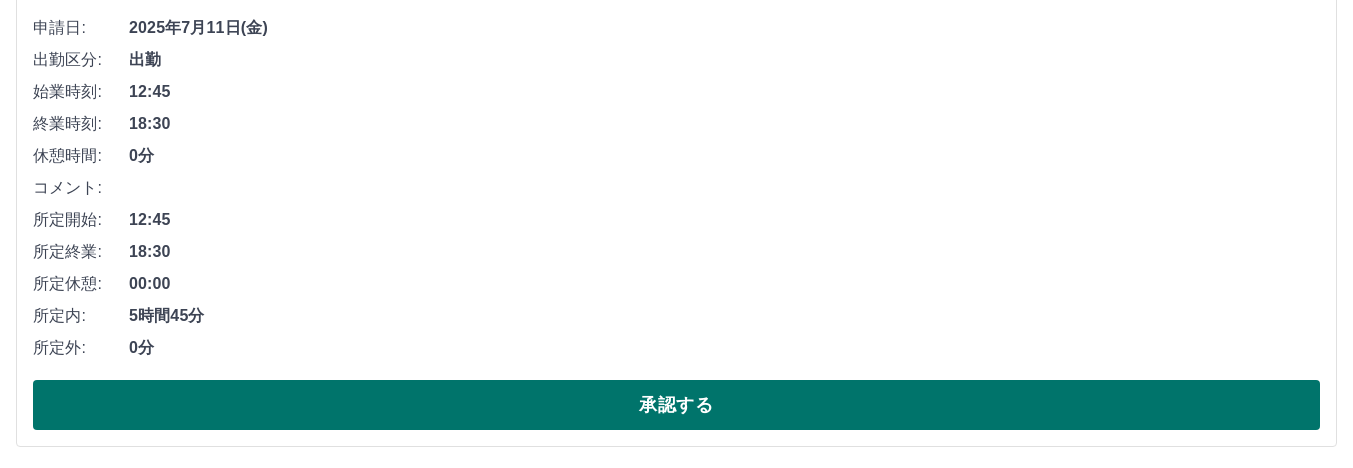 click on "承認する" at bounding box center (676, 405) 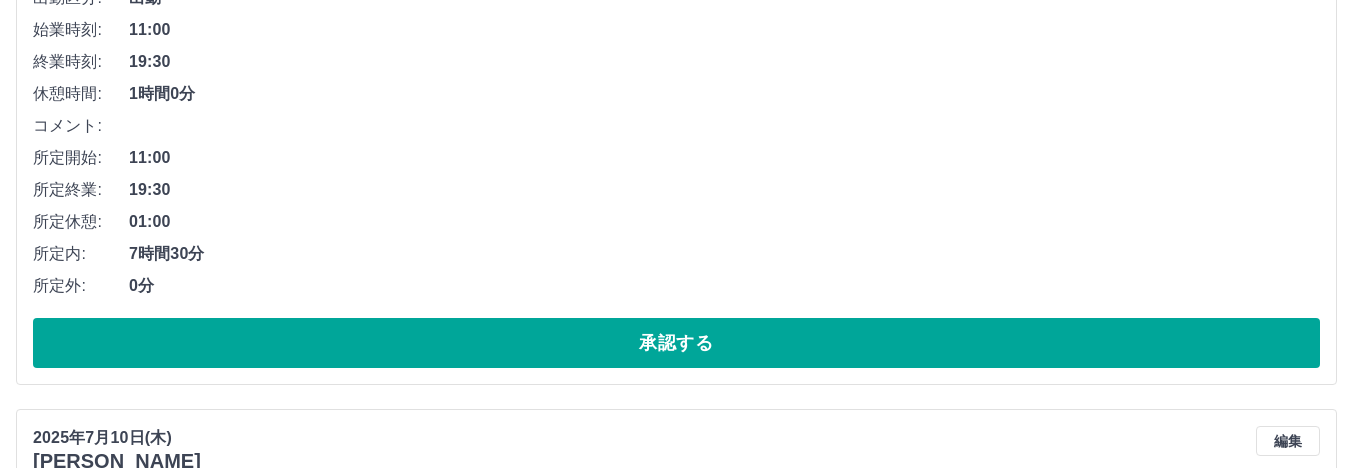 scroll, scrollTop: 7194, scrollLeft: 0, axis: vertical 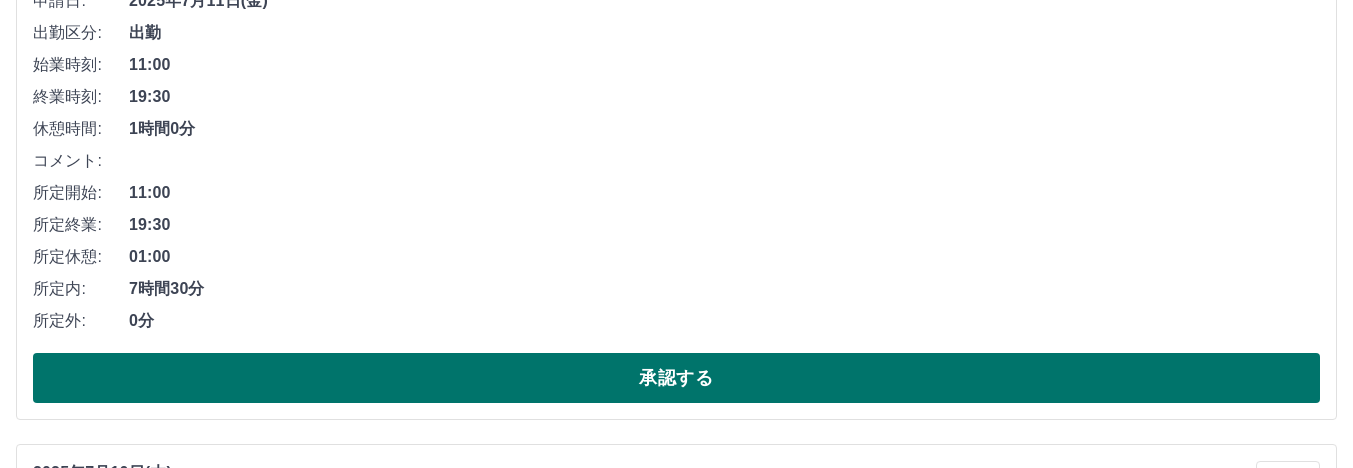 click on "承認する" at bounding box center (676, 378) 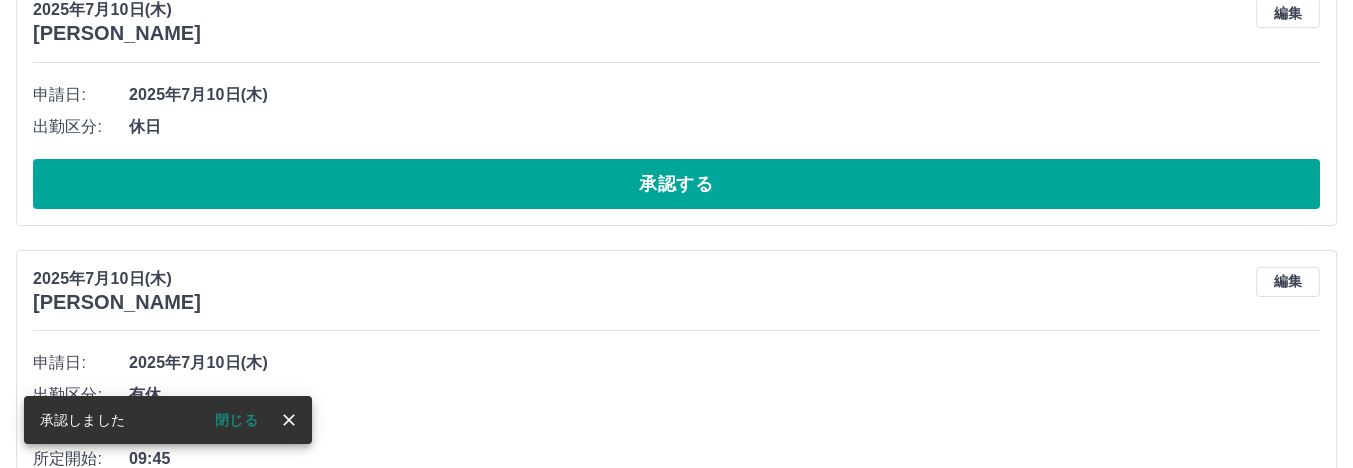scroll, scrollTop: 6833, scrollLeft: 0, axis: vertical 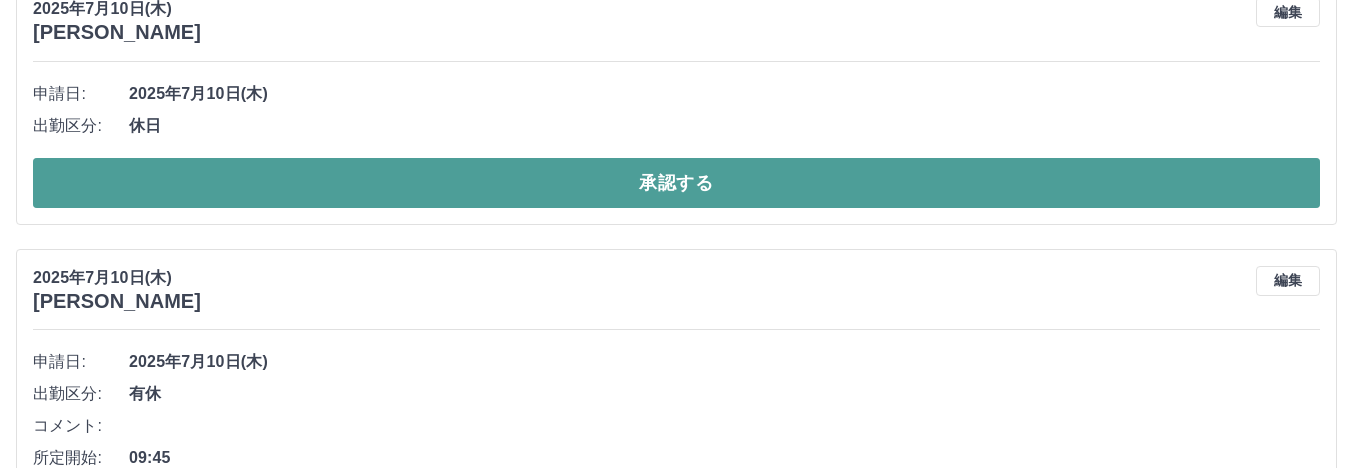 click on "承認する" at bounding box center (676, 183) 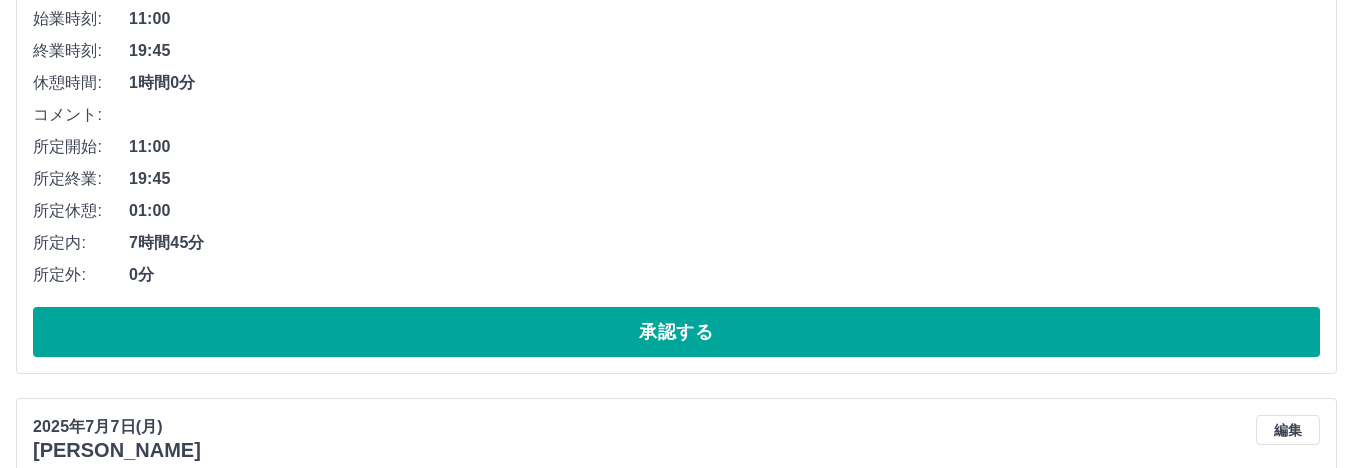 scroll, scrollTop: 8896, scrollLeft: 0, axis: vertical 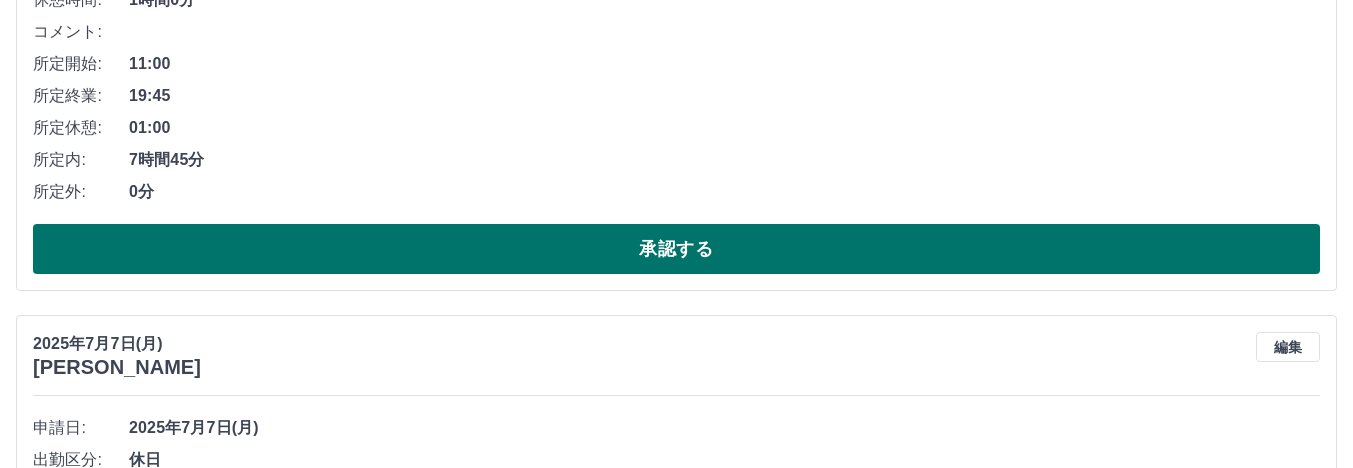 click on "承認する" at bounding box center (676, 249) 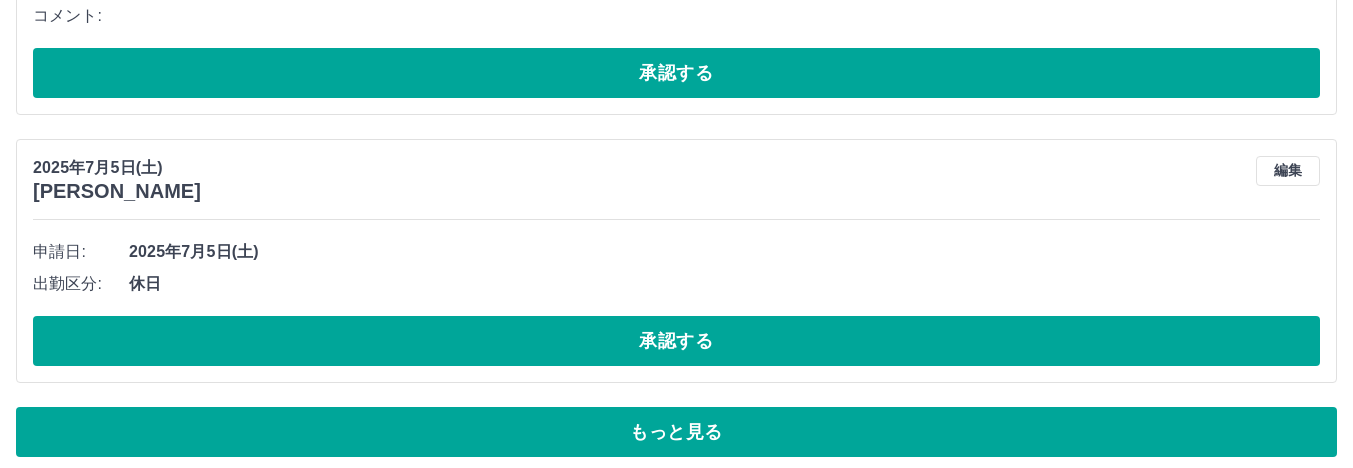 scroll, scrollTop: 9464, scrollLeft: 0, axis: vertical 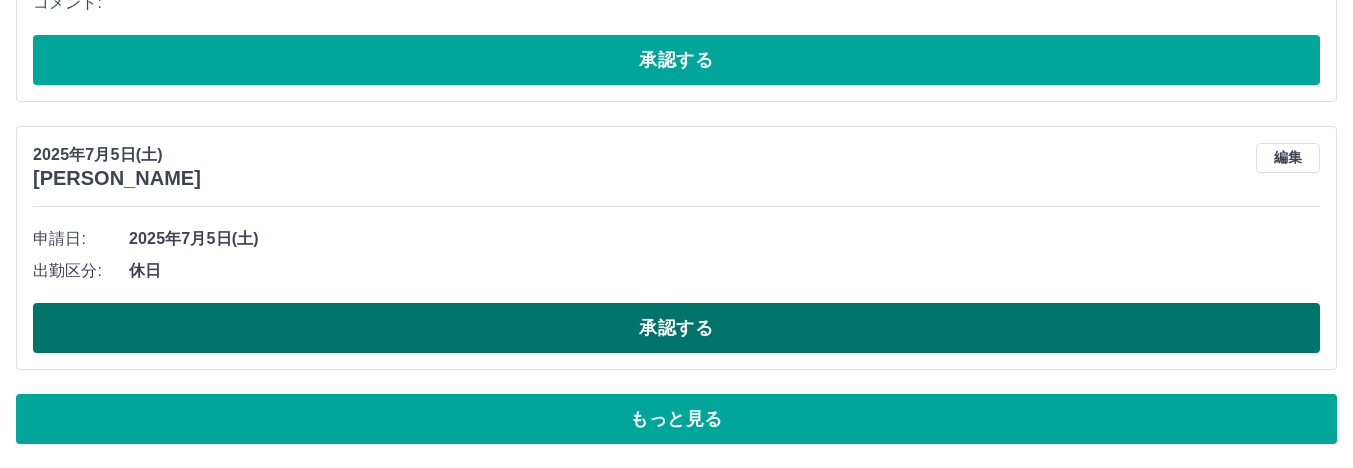 click on "承認する" at bounding box center [676, 328] 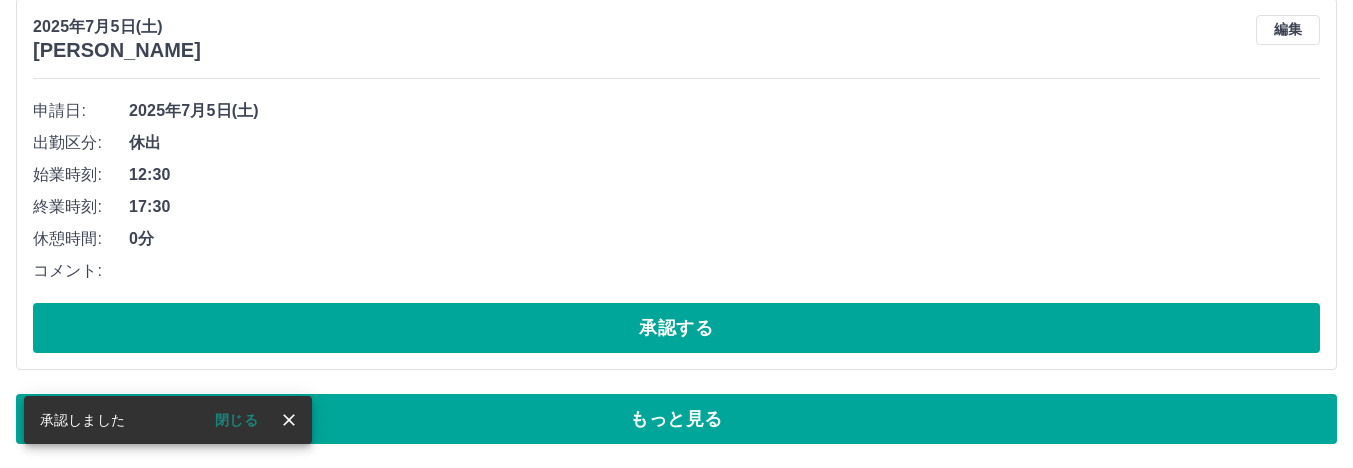scroll, scrollTop: 9144, scrollLeft: 0, axis: vertical 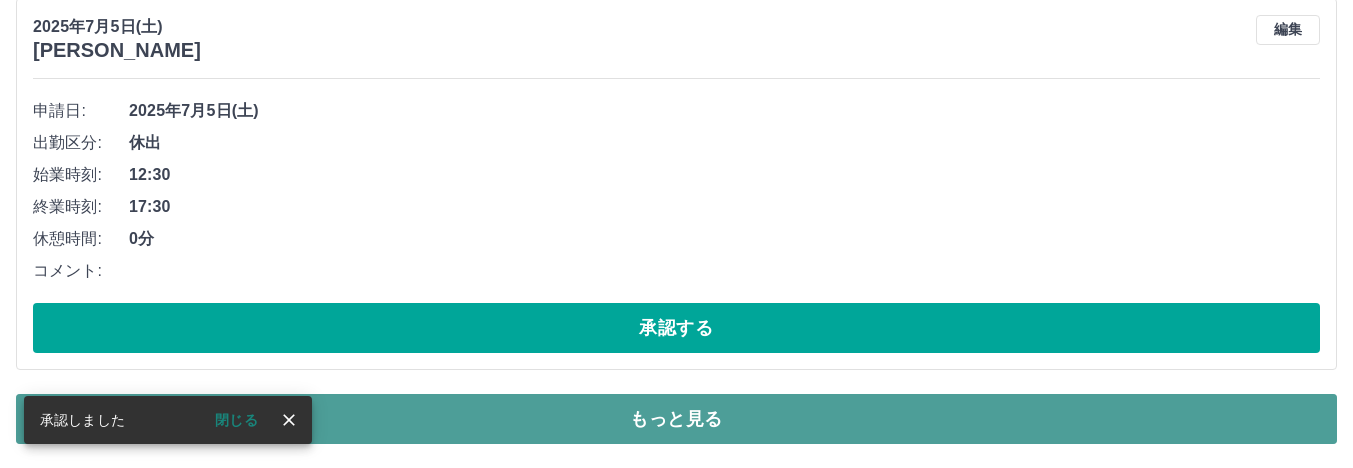 click on "もっと見る" at bounding box center (676, 419) 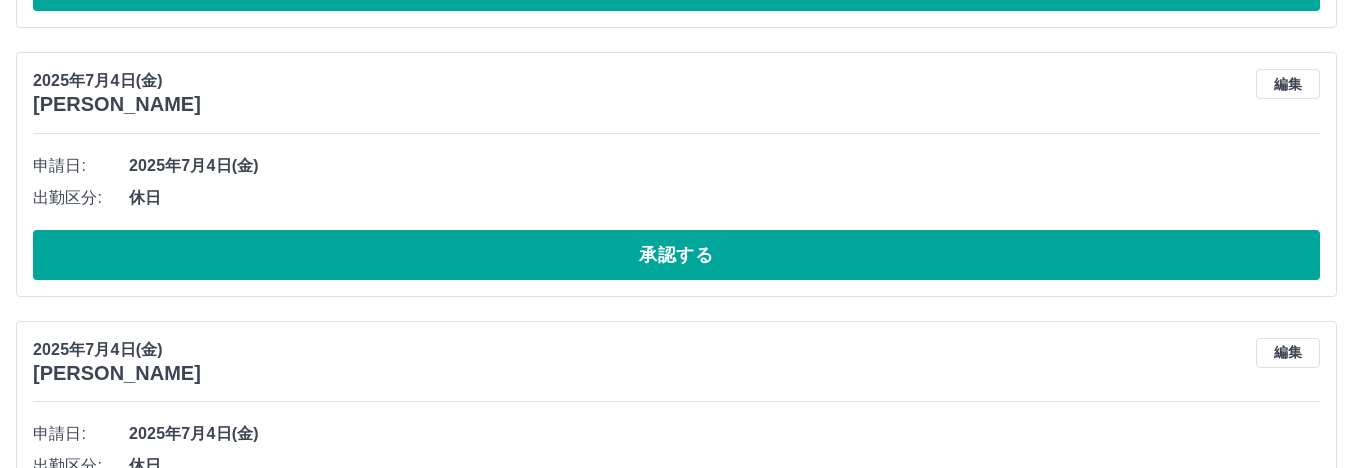 scroll, scrollTop: 9944, scrollLeft: 0, axis: vertical 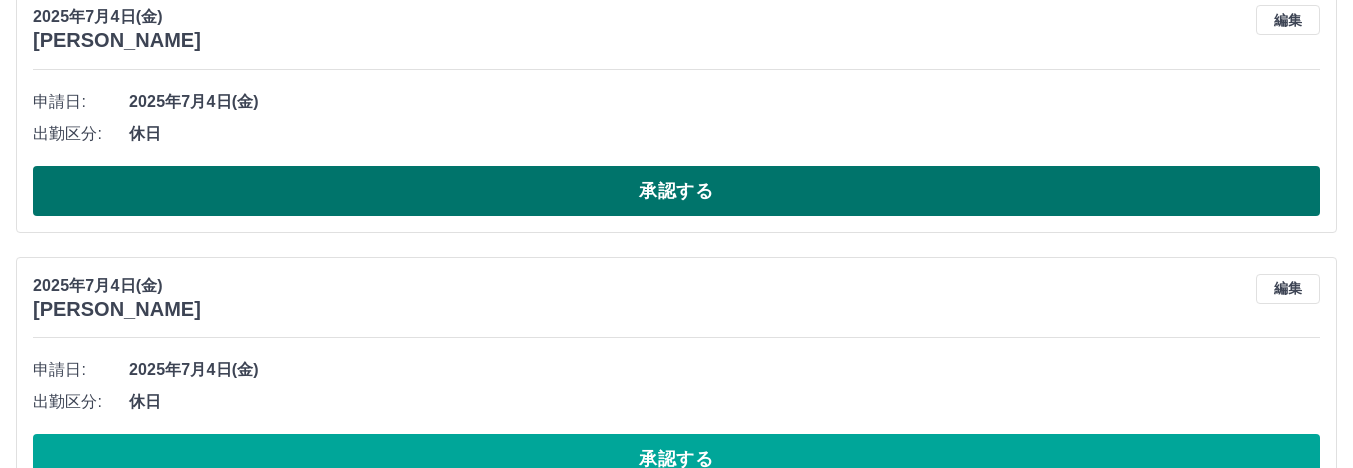 click on "承認する" at bounding box center (676, 191) 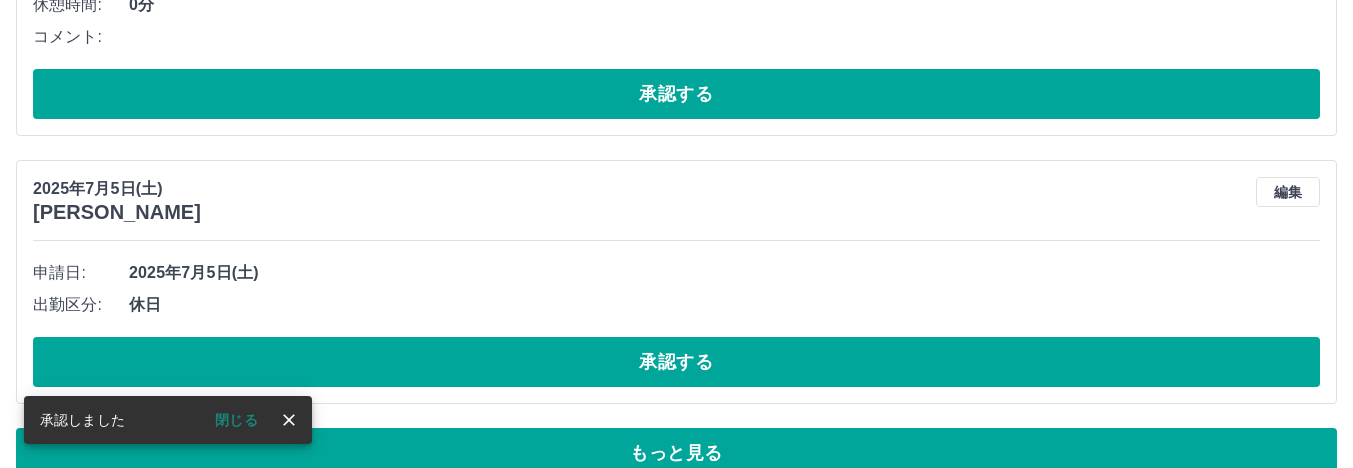 scroll, scrollTop: 9540, scrollLeft: 0, axis: vertical 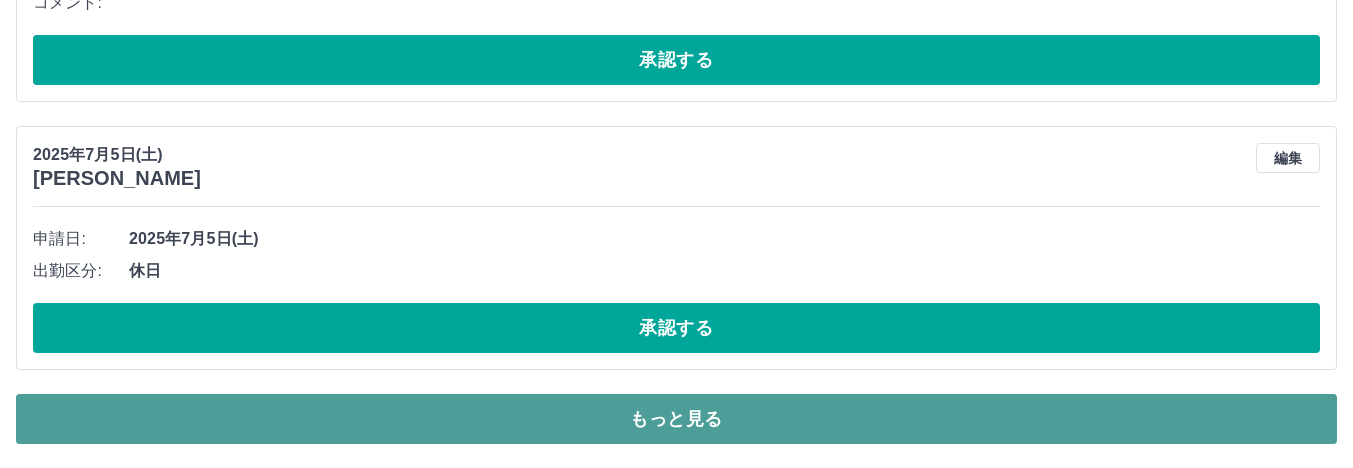 click on "もっと見る" at bounding box center [676, 419] 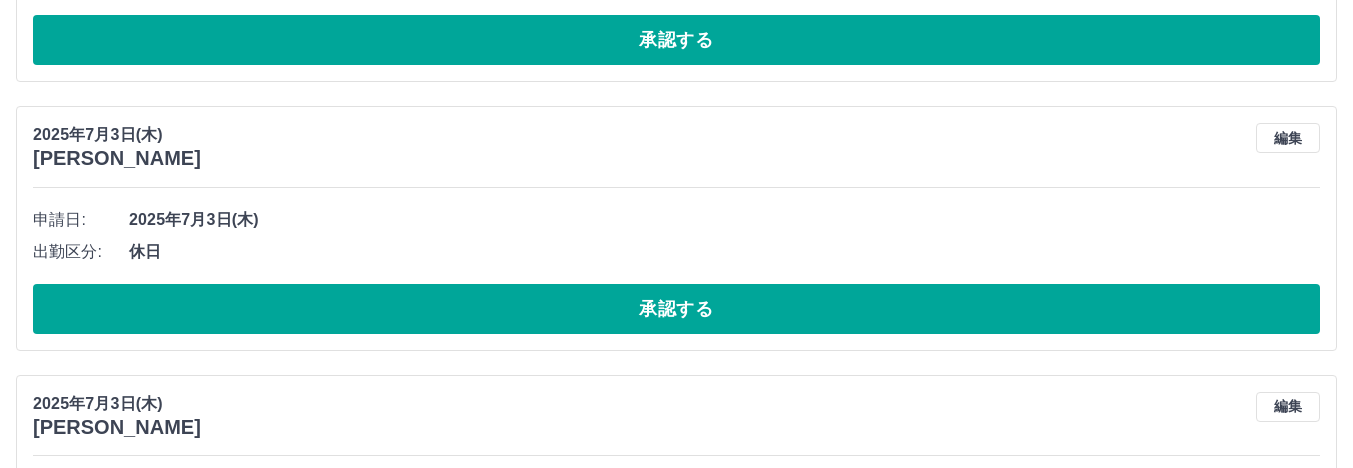 scroll, scrollTop: 12240, scrollLeft: 0, axis: vertical 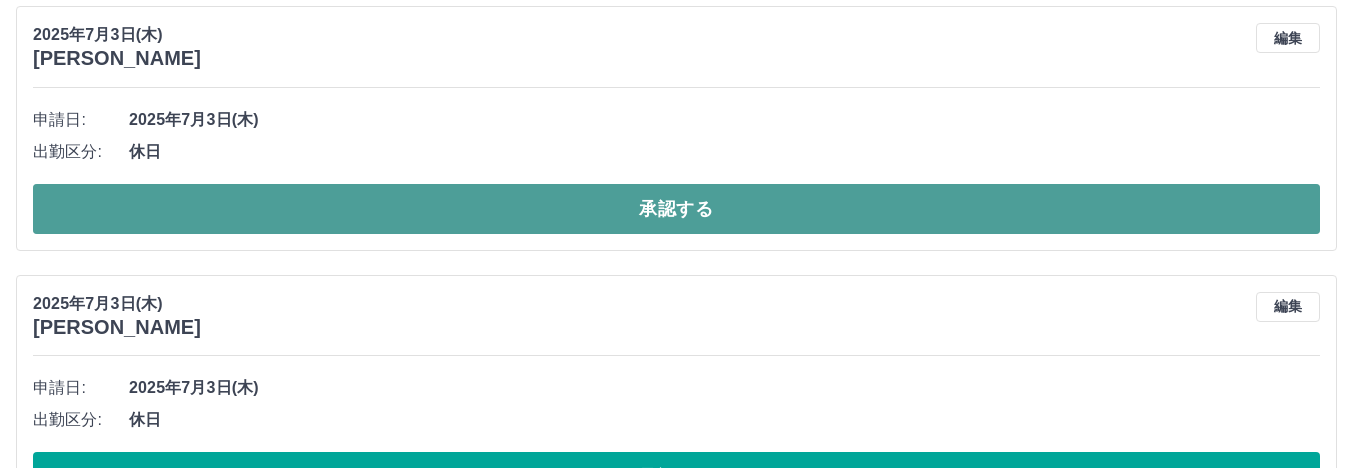 drag, startPoint x: 373, startPoint y: 225, endPoint x: 315, endPoint y: 206, distance: 61.03278 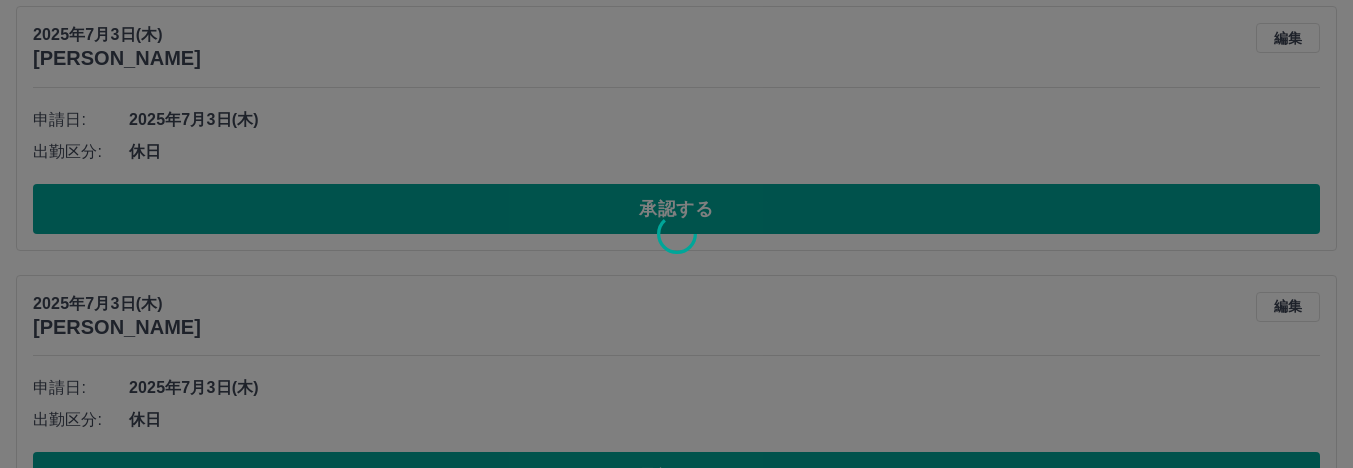 scroll, scrollTop: 9649, scrollLeft: 0, axis: vertical 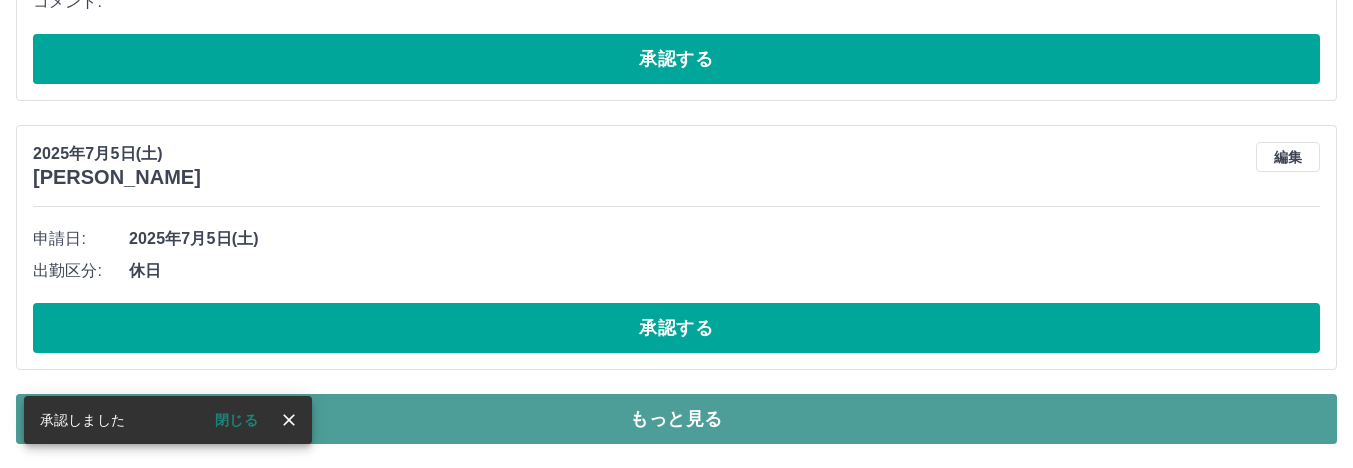 click on "もっと見る" at bounding box center [676, 419] 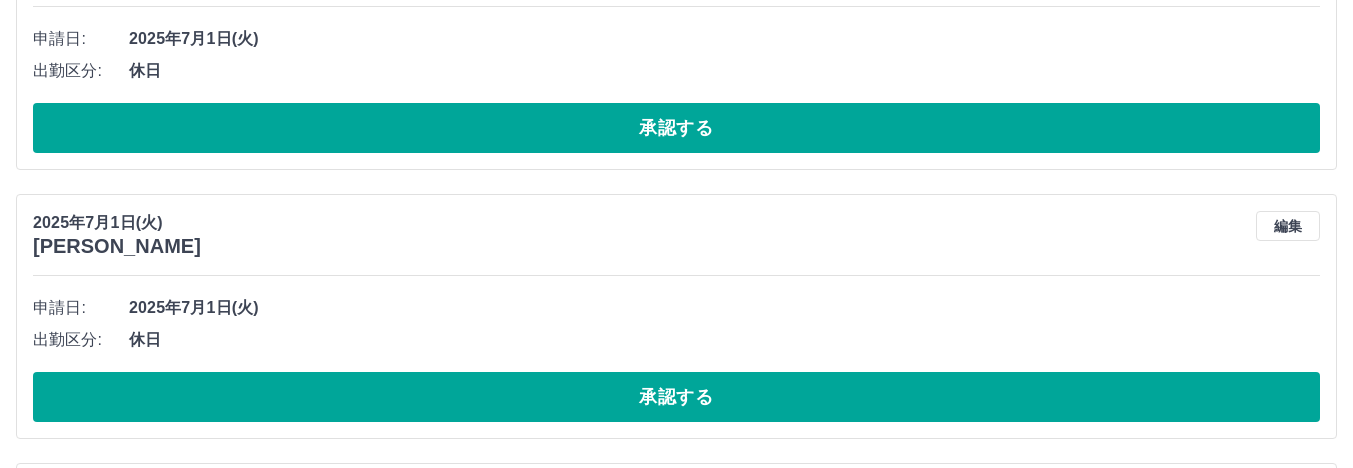 scroll, scrollTop: 13627, scrollLeft: 0, axis: vertical 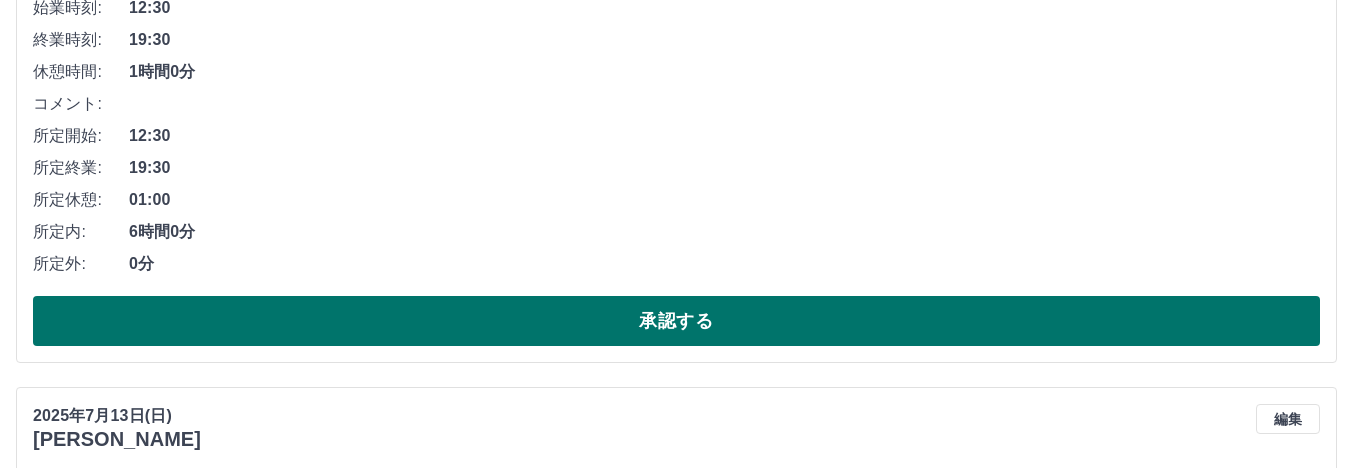 click on "承認する" at bounding box center [676, 321] 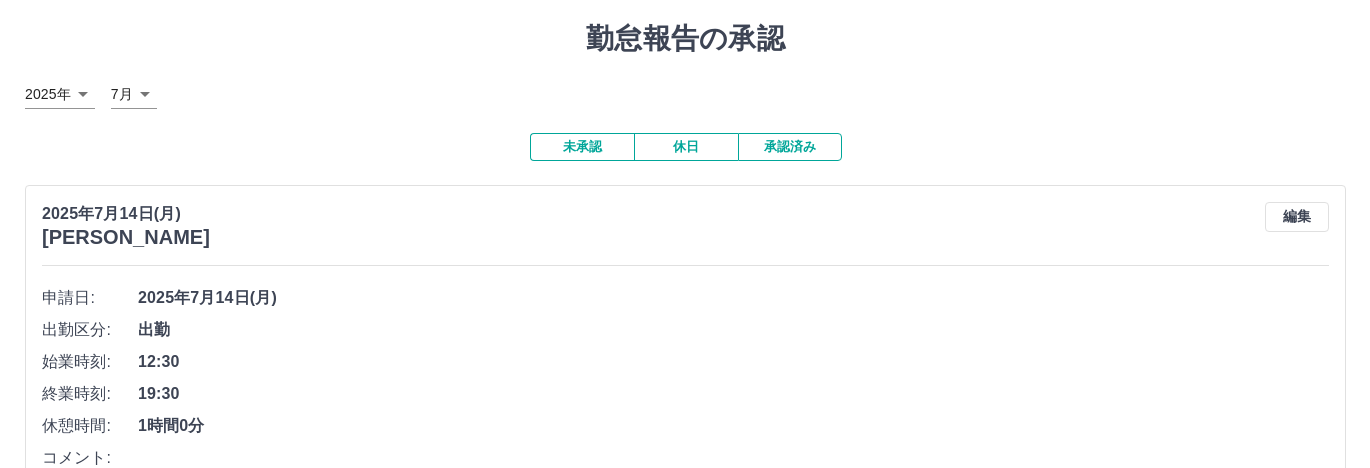 scroll, scrollTop: 0, scrollLeft: 0, axis: both 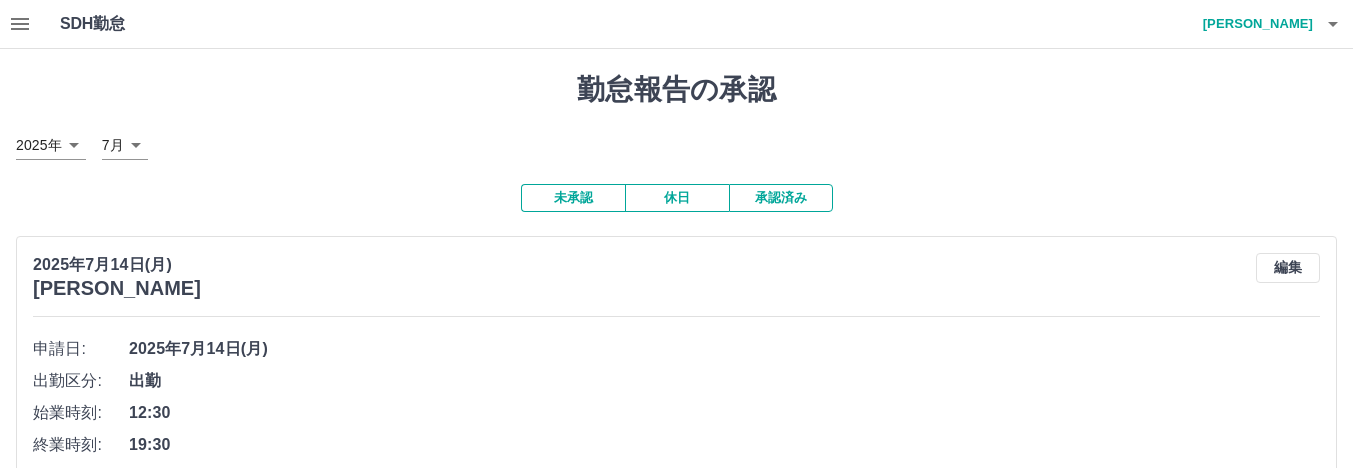 click 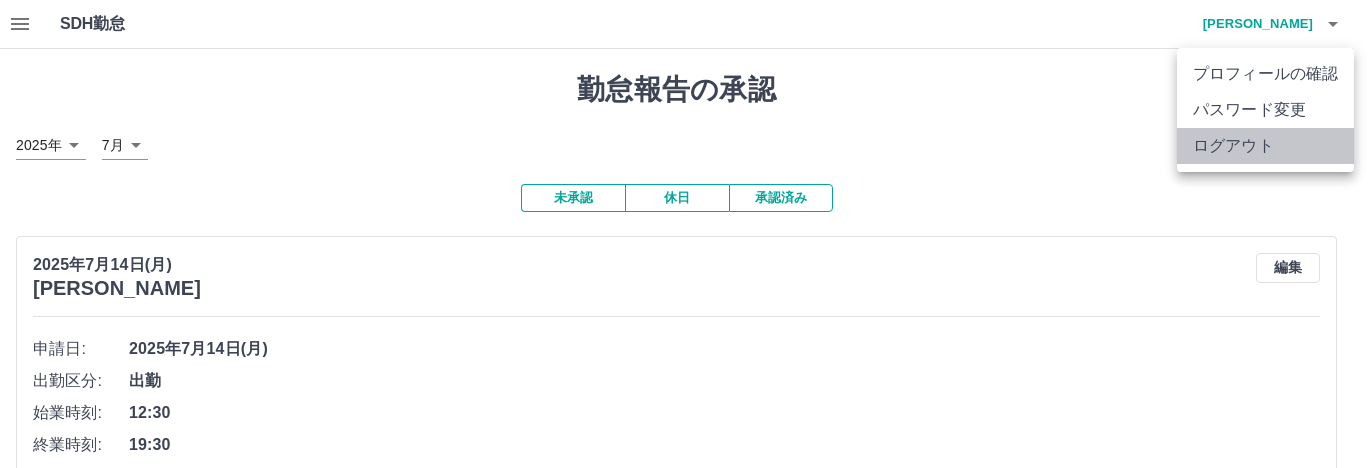 click on "ログアウト" at bounding box center [1265, 146] 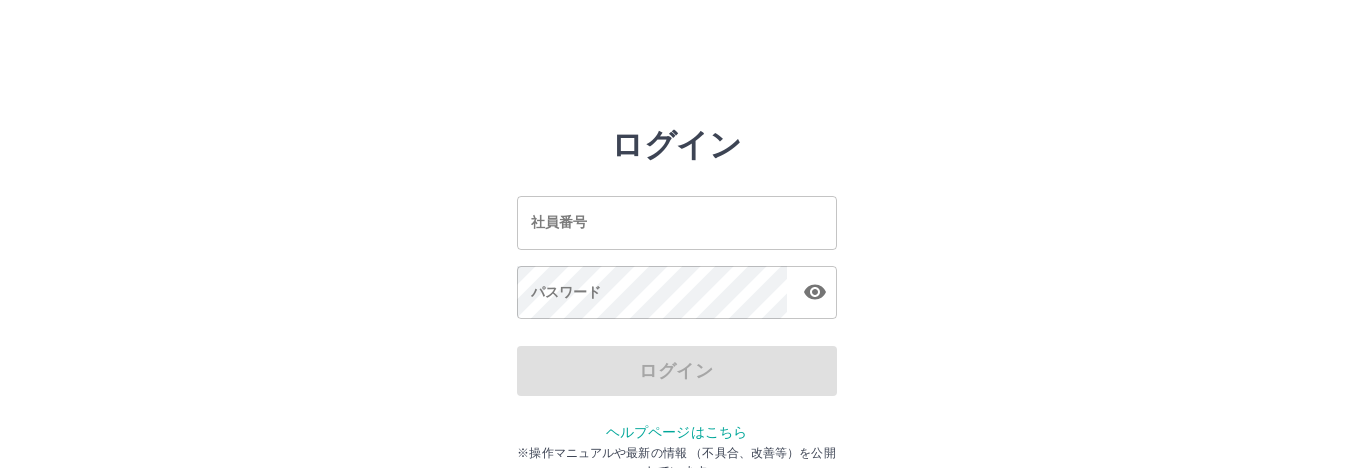 scroll, scrollTop: 0, scrollLeft: 0, axis: both 